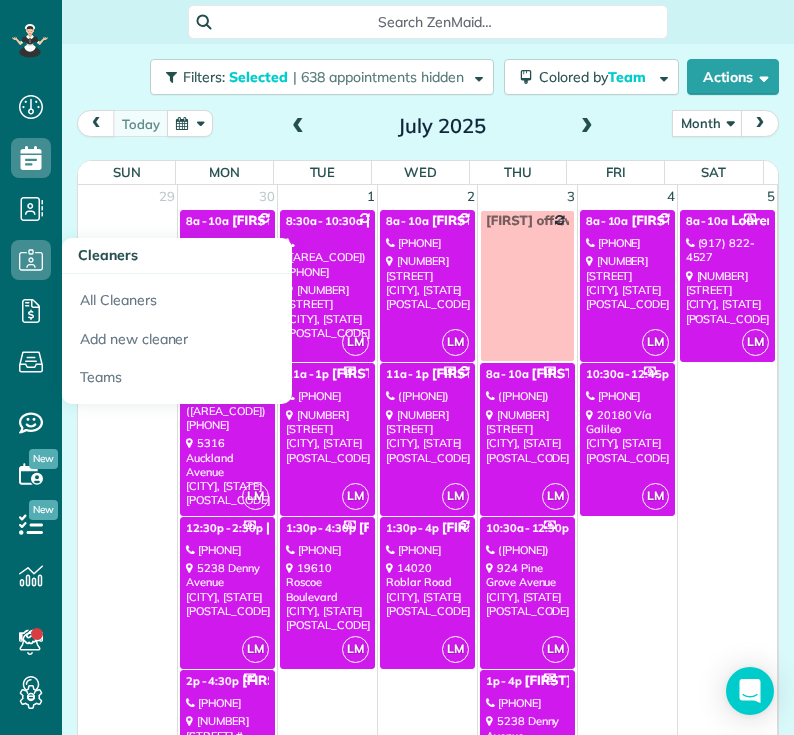 scroll, scrollTop: 0, scrollLeft: 0, axis: both 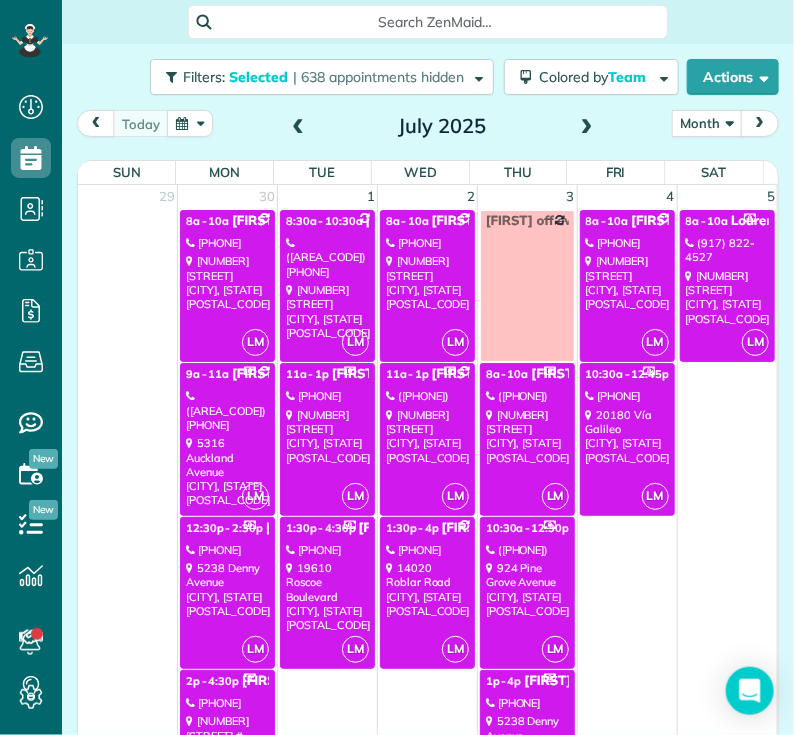 click on "[TIME] - [TIME] [FIRST] [LAST] ([PHONE]) [NUMBER] [STREET] [CITY], [STATE] [POSTAL_CODE]" at bounding box center (227, 439) 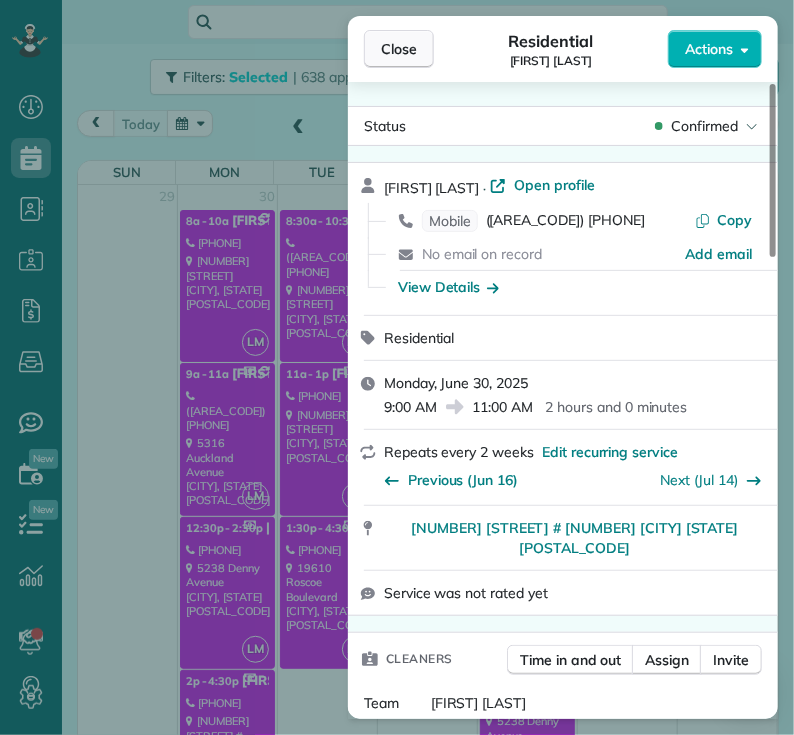 click on "Close" at bounding box center [399, 49] 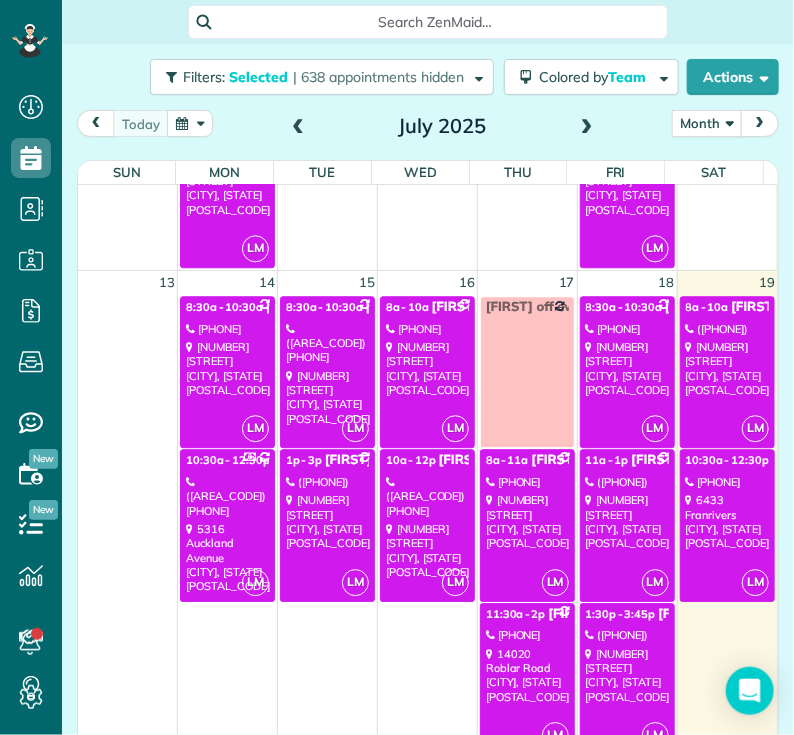 scroll, scrollTop: 1359, scrollLeft: 0, axis: vertical 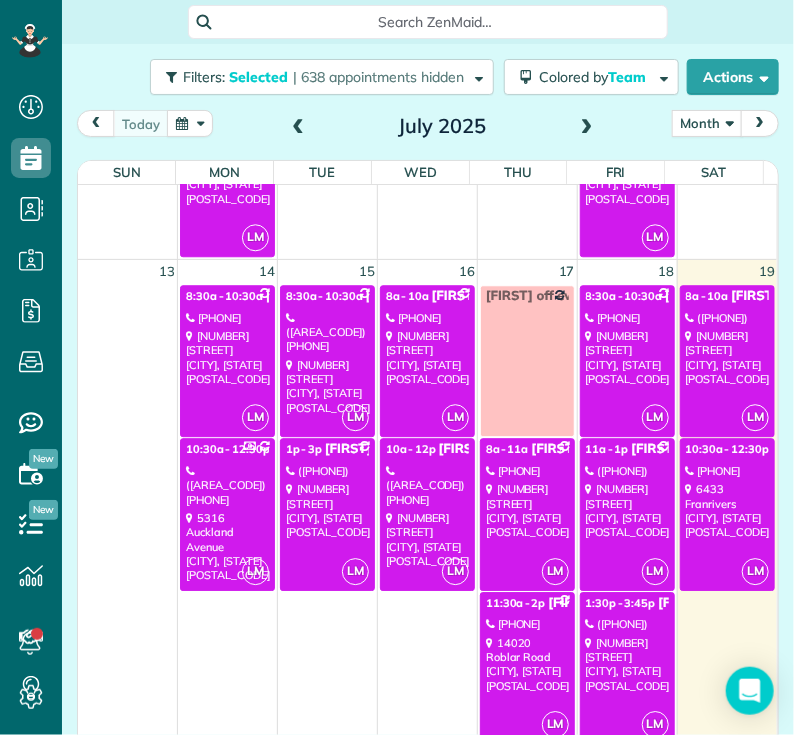 click on "([AREA_CODE]) [PHONE]" at bounding box center [227, 485] 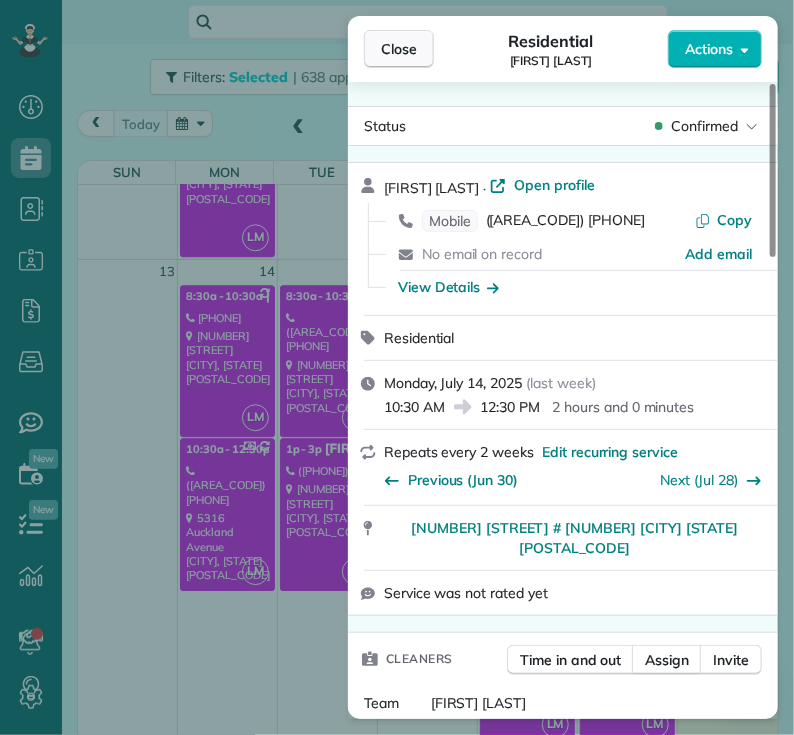 click on "Close" at bounding box center [399, 49] 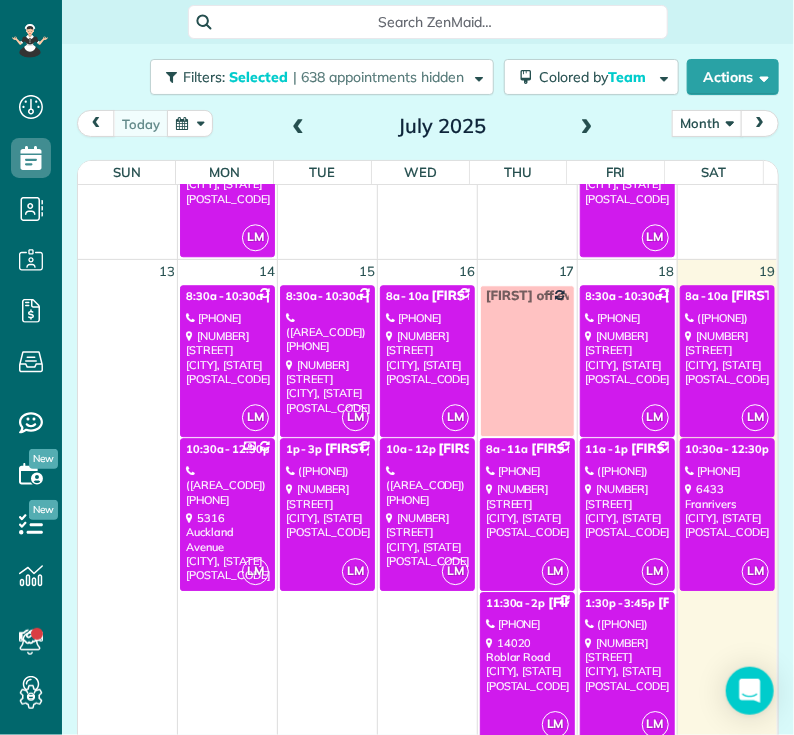 click on "[NUMBER] [STREET] [CITY], [STATE] [POSTAL_CODE]" at bounding box center (427, 539) 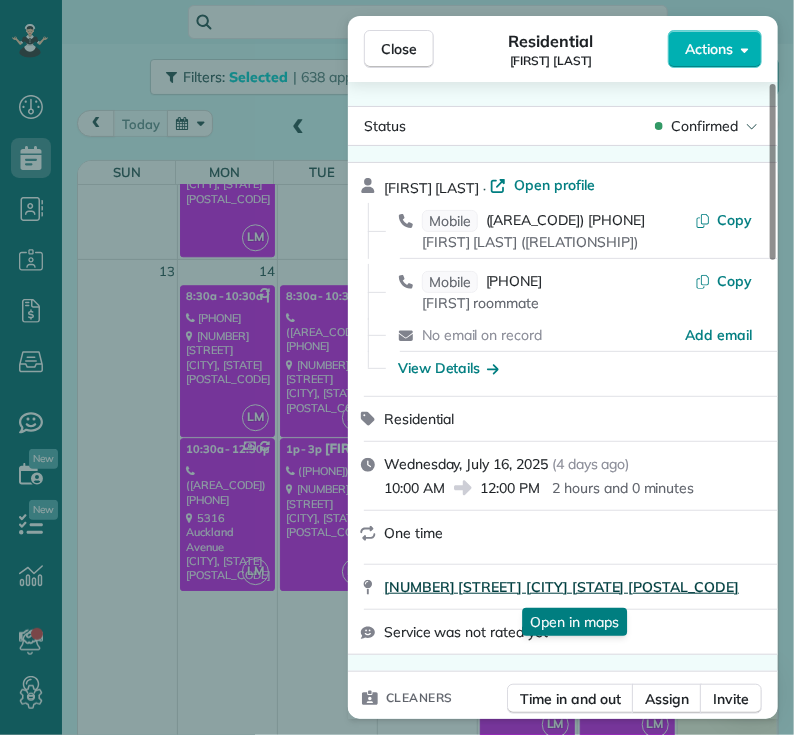 click on "[NUMBER] [STREET] [CITY] [STATE] [POSTAL_CODE]" at bounding box center [561, 587] 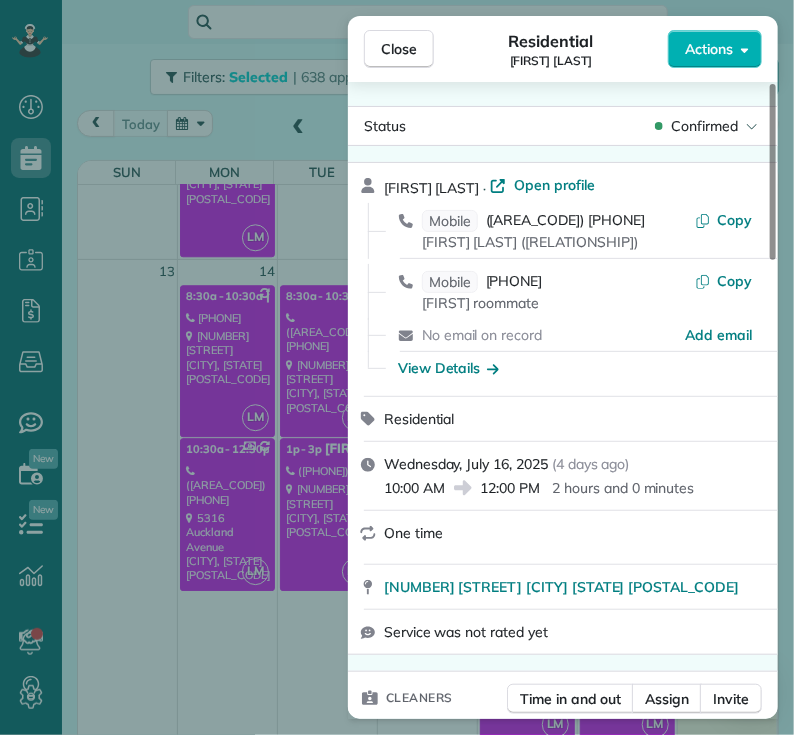 click on "Close Residential [FIRST] [LAST] Actions Status Confirmed [FIRST] [LAST] · Open profile Mobile ([PHONE]) [FIRST] [LAST] (roommate) Copy Mobile ([PHONE]) Ian roommate Copy No email on record Add email View Details Residential Wednesday, July 16, [YEAR] ( 4 days ago ) 10:00 AM 12:00 PM 2 hours and 0 minutes One time [NUMBER] [STREET] [CITY] [STATE] [POSTAL_CODE] Service was not rated yet Cleaners Time in and out Assign Invite Team [FIRST] [LAST] Cleaners [FIRST] [LAST]   10:00 AM 12:00 PM Checklist Try Now Keep this appointment up to your standards. Stay on top of every detail, keep your cleaners organised, and your client happy. Assign a checklist Watch a 5 min demo Billing Billing actions Price $0.00 Overcharge $0.00 Discount $0.00 Coupon discount - Primary tax - Secondary tax - Total appointment price $0.00 Tips collected New feature! $0.00 Mark as paid Total including tip $0.00 Get paid online in no-time! Send an invoice and reward your cleaners with tips Charge customer credit card Appointment custom fields Key #" at bounding box center [397, 367] 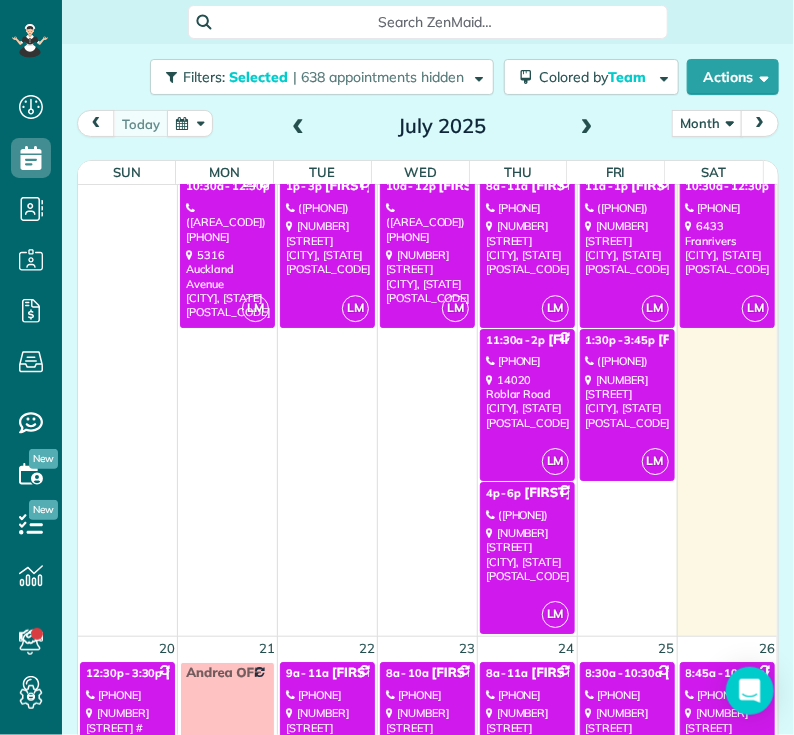 scroll, scrollTop: 1640, scrollLeft: 0, axis: vertical 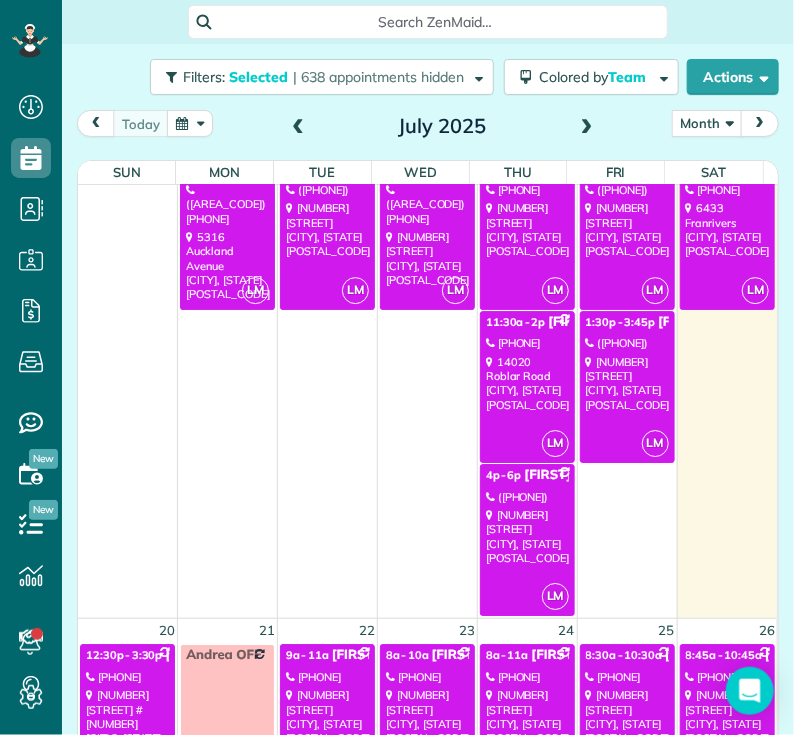 click on "[NUMBER] [STREET] [CITY], [STATE] [POSTAL_CODE]" at bounding box center [527, 536] 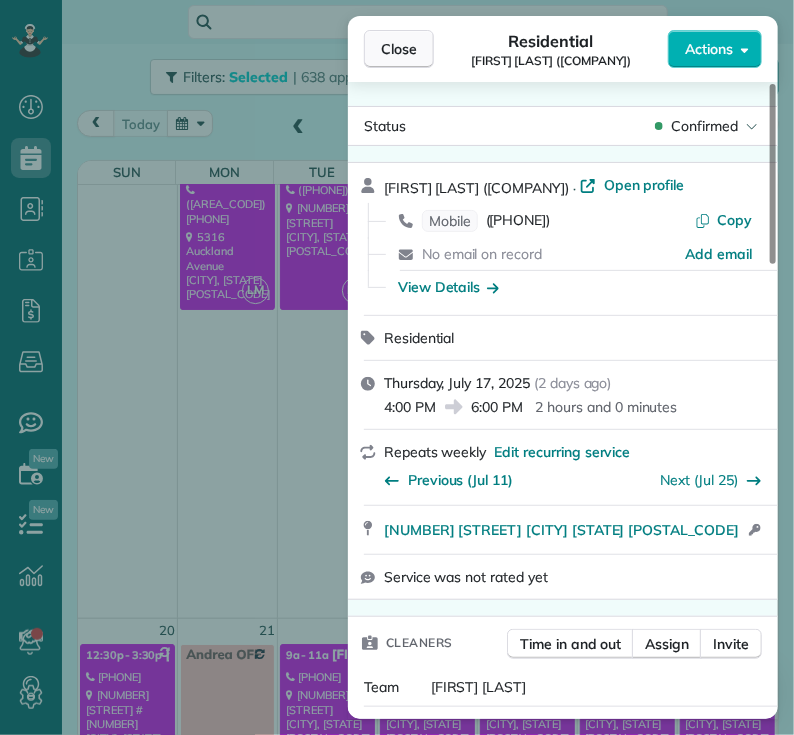click on "Close" at bounding box center (399, 49) 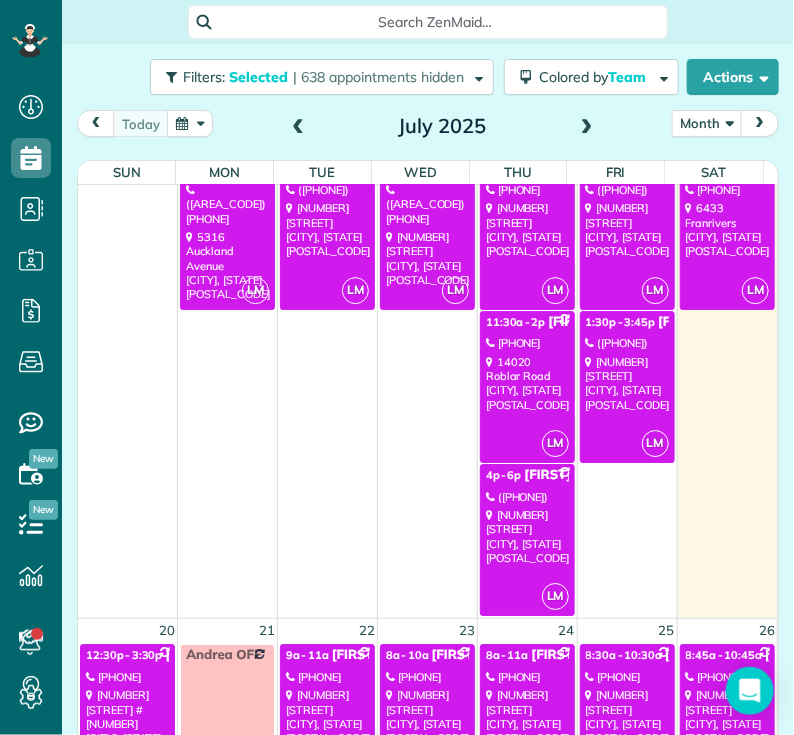 click on "[NUMBER] [STREET] [CITY], [STATE] [POSTAL_CODE]" at bounding box center [627, 383] 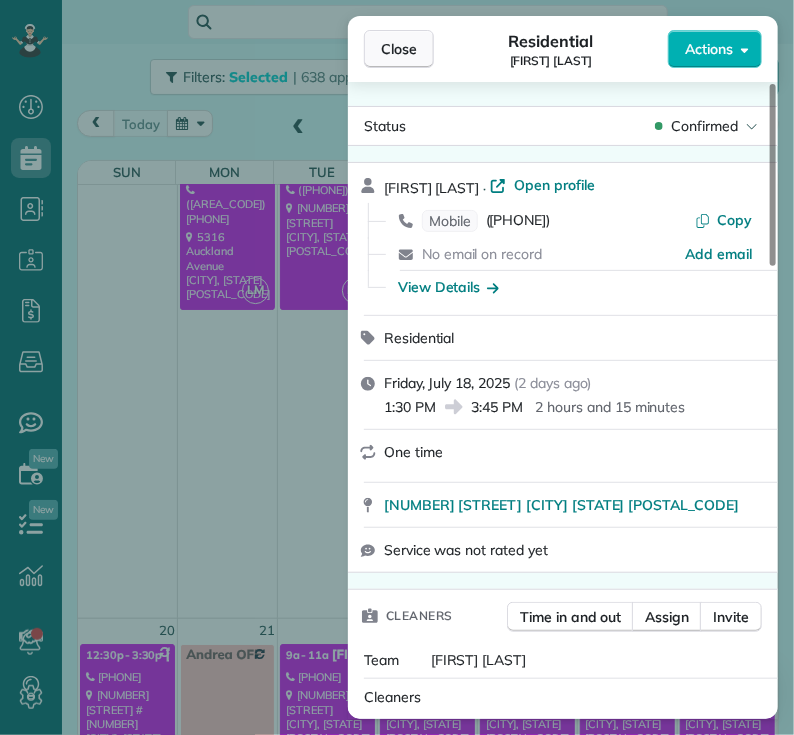 click on "Close" at bounding box center (399, 49) 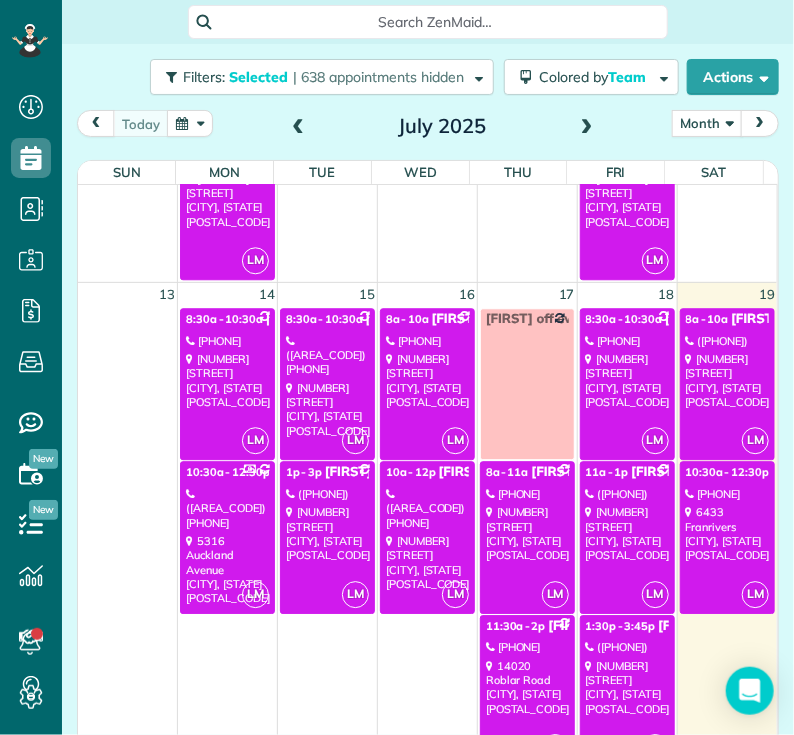 scroll, scrollTop: 1340, scrollLeft: 0, axis: vertical 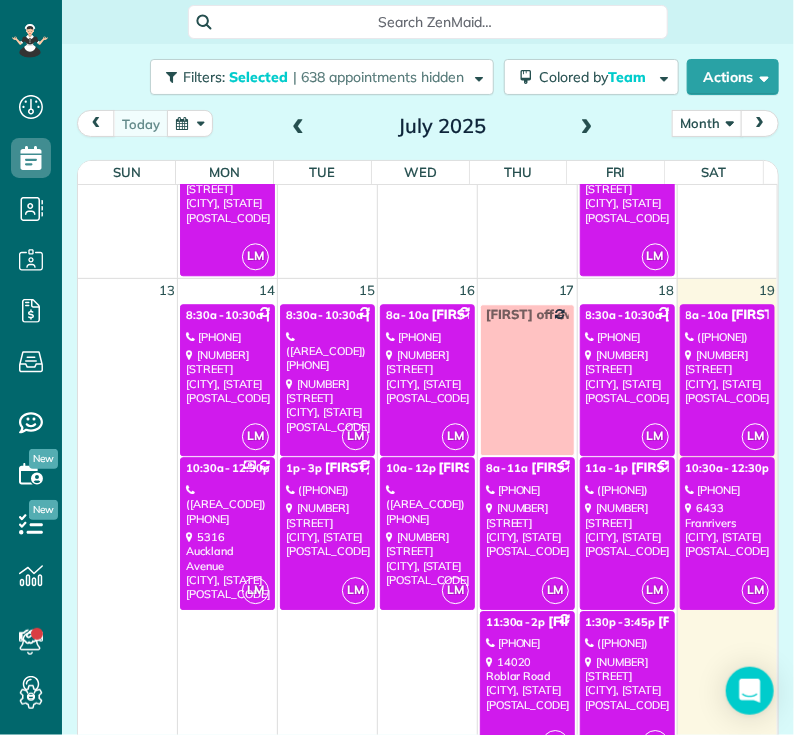 click on "[NUMBER] [STREET] [CITY], [STATE] [POSTAL_CODE]" at bounding box center (727, 376) 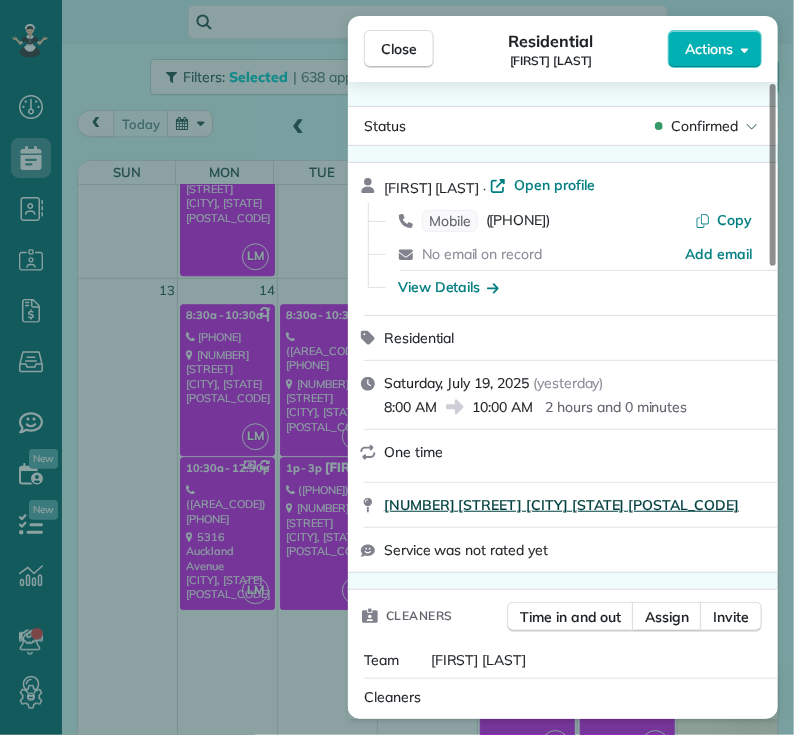 click on "[NUMBER] [STREET] [CITY] [STATE] [POSTAL_CODE]" at bounding box center (561, 505) 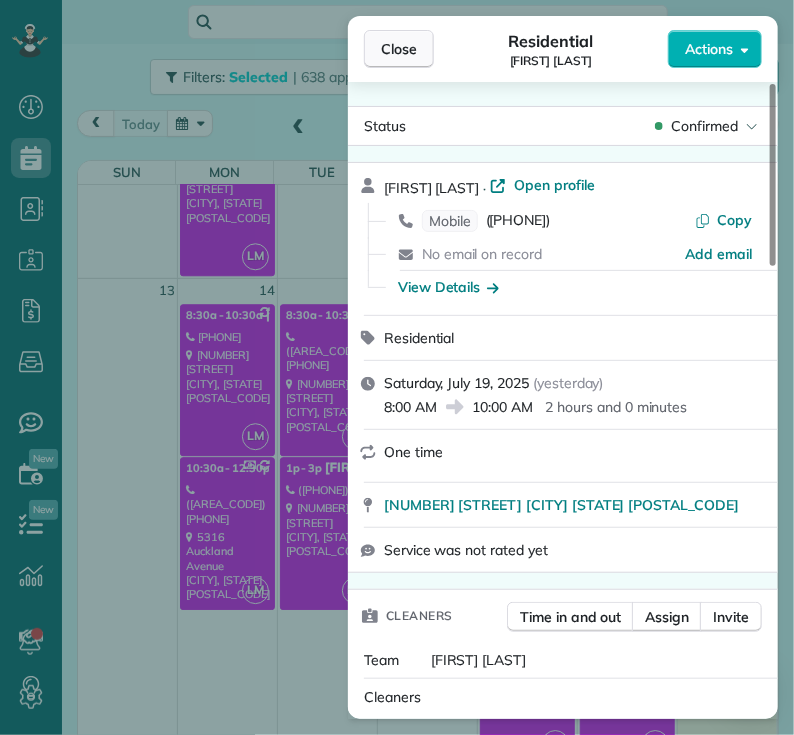 click on "Close" at bounding box center (399, 49) 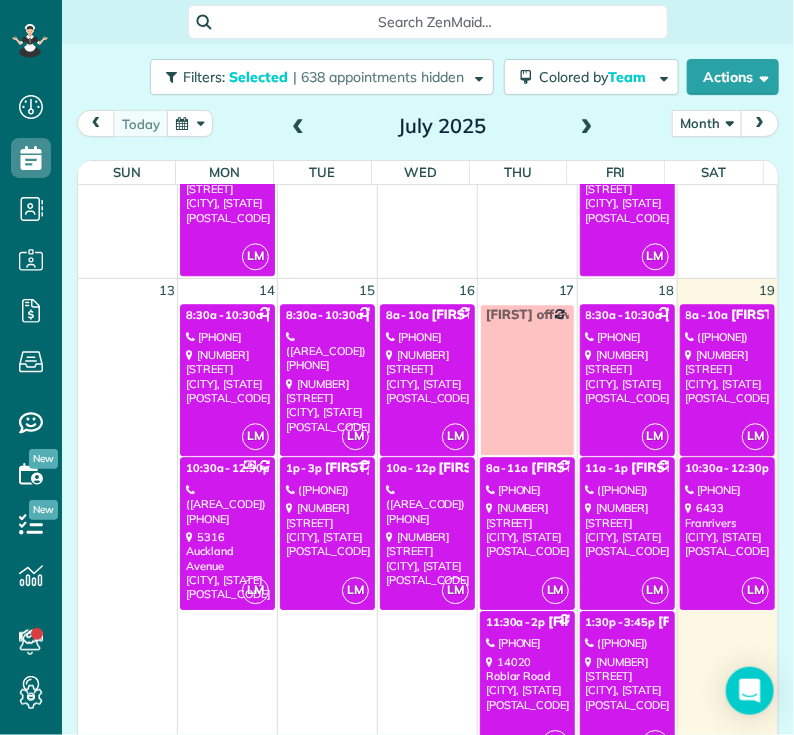 click on "[PHONE]" at bounding box center (727, 490) 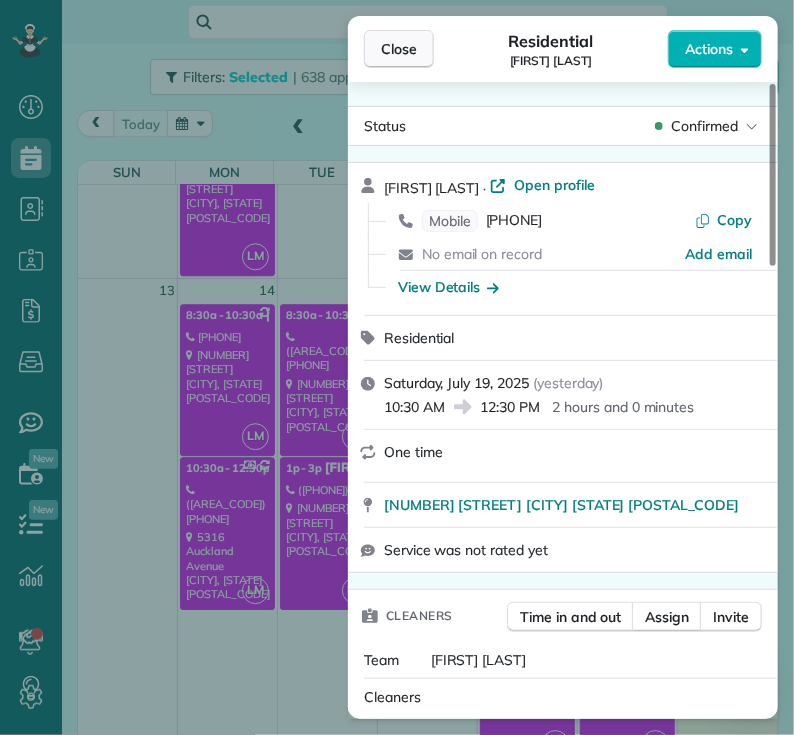 click on "Close" at bounding box center [399, 49] 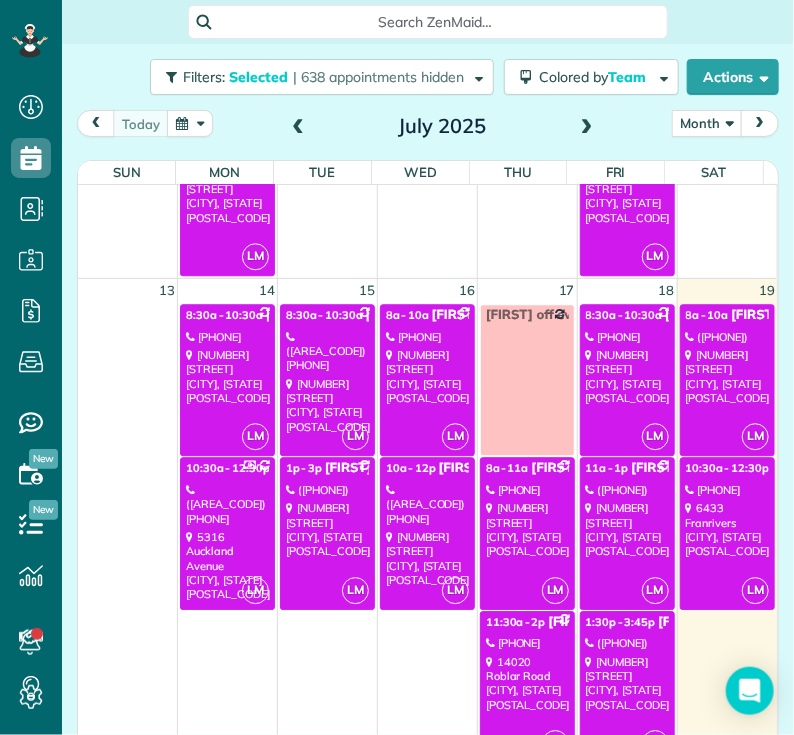 click on "[TIME] - [TIME] [PERSON] ([PHONE]) [NUMBER] [STREET] [CITY], [STATE] [ZIP]" at bounding box center [727, 533] 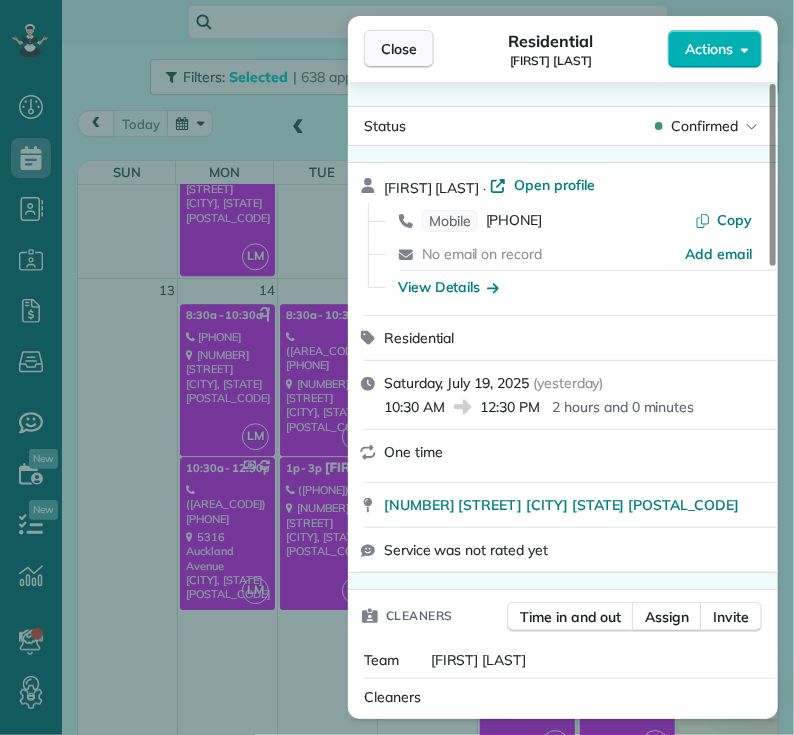 click on "Close" at bounding box center (399, 49) 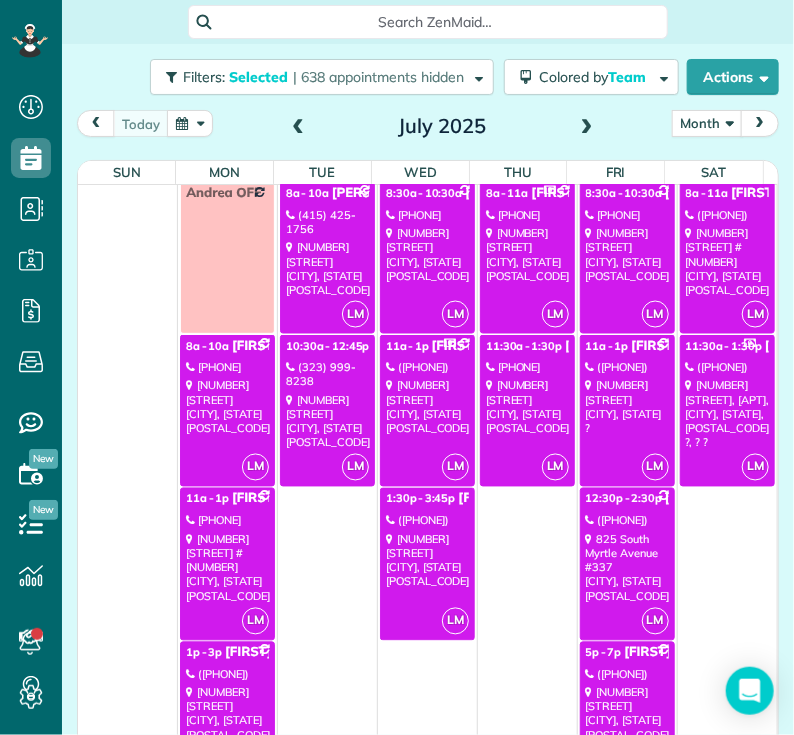 scroll, scrollTop: 819, scrollLeft: 0, axis: vertical 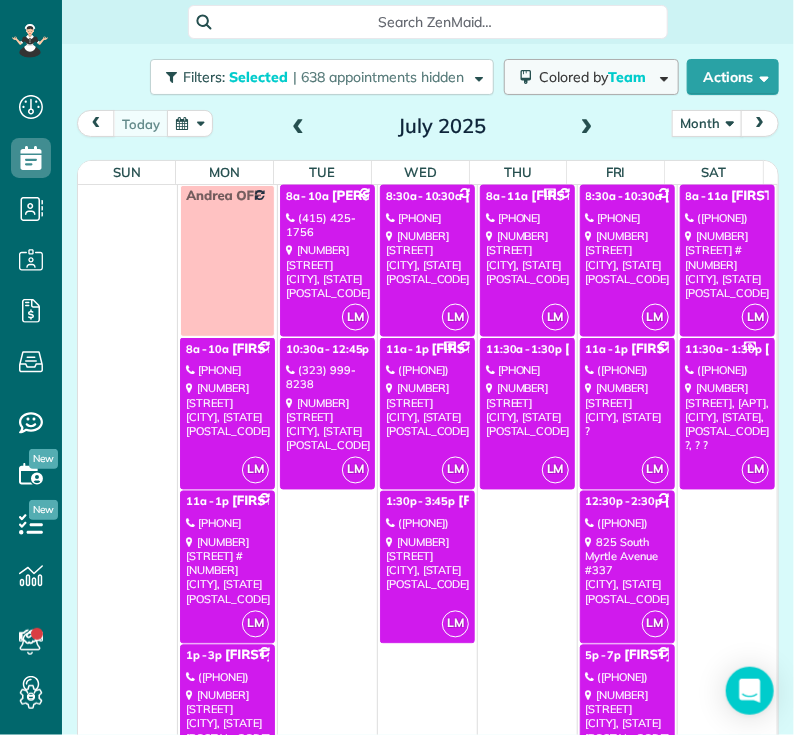 click on "Colored by  Team" at bounding box center [596, 77] 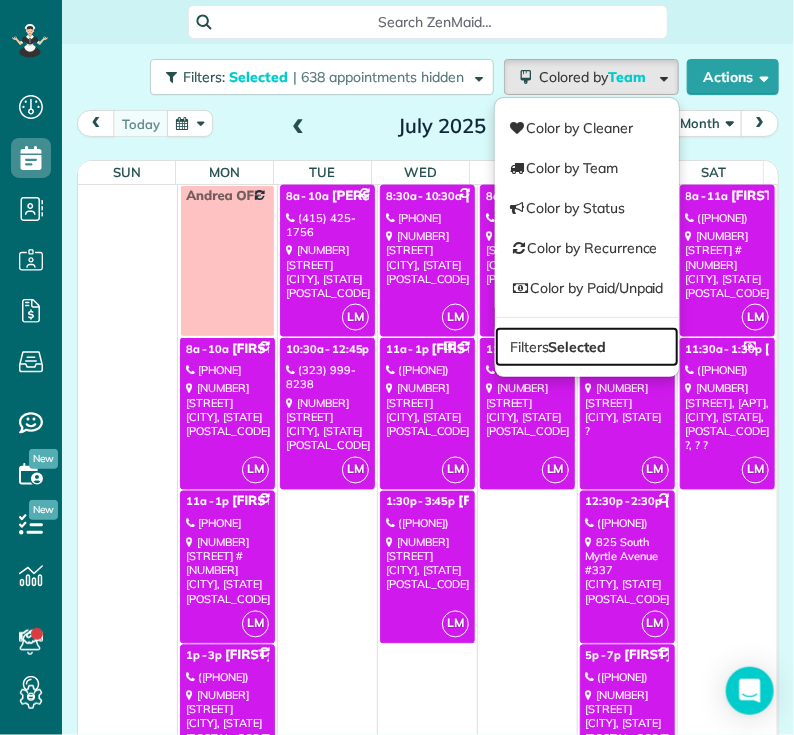 drag, startPoint x: 531, startPoint y: 352, endPoint x: 487, endPoint y: 361, distance: 44.911022 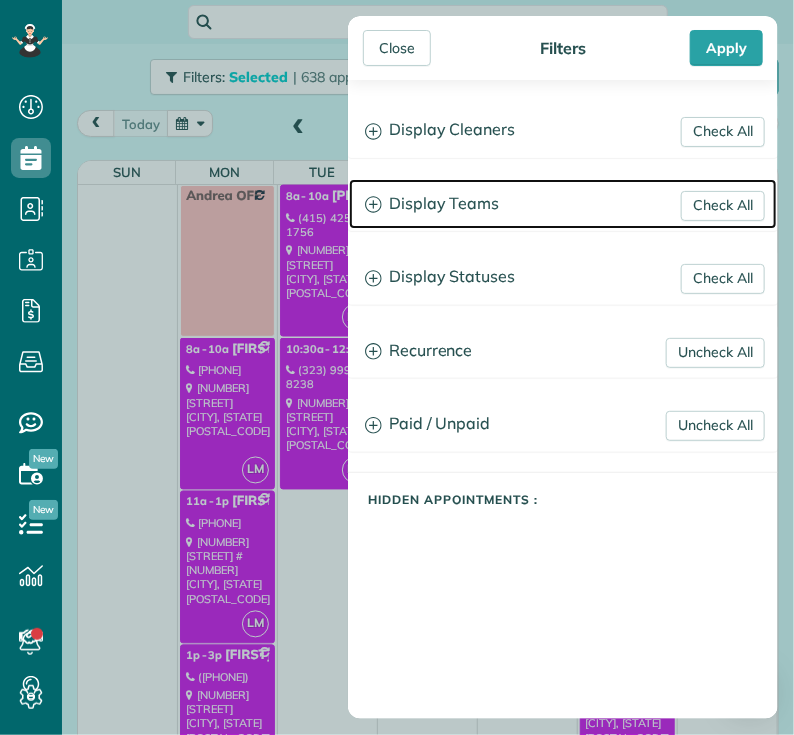 click on "Display Teams" at bounding box center [563, 204] 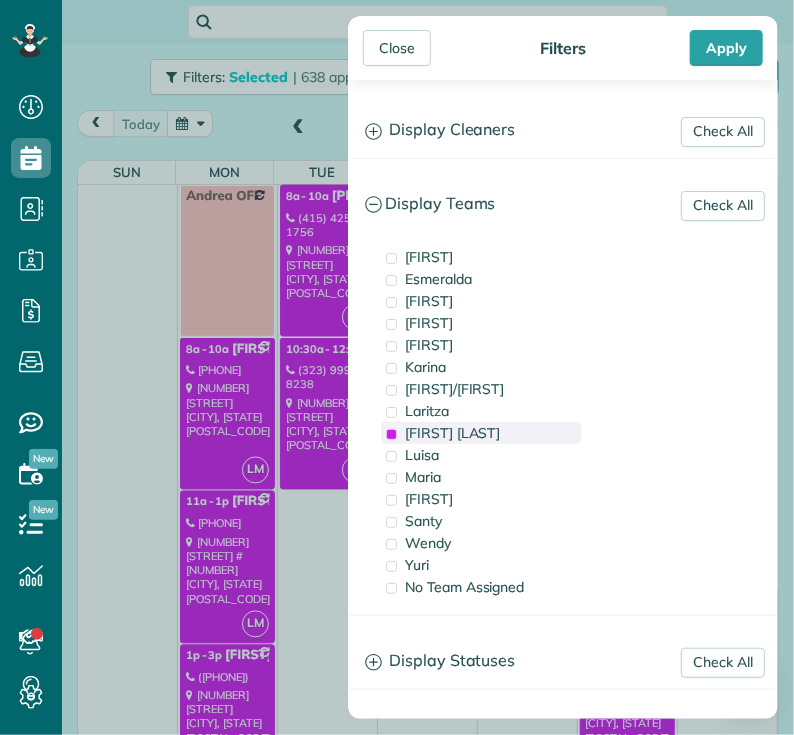 click on "[FIRST] [LAST]" at bounding box center (452, 433) 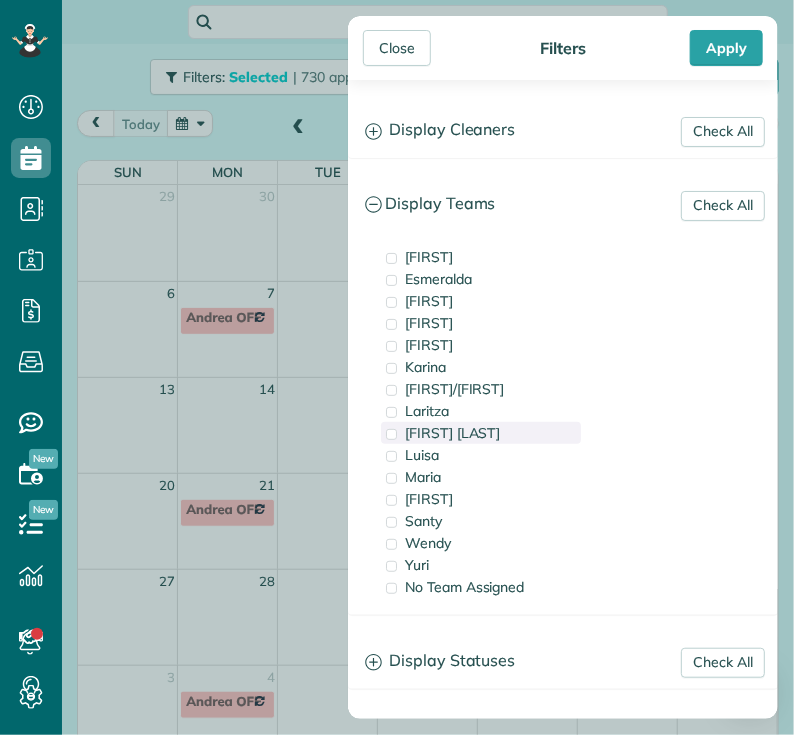 scroll, scrollTop: 0, scrollLeft: 0, axis: both 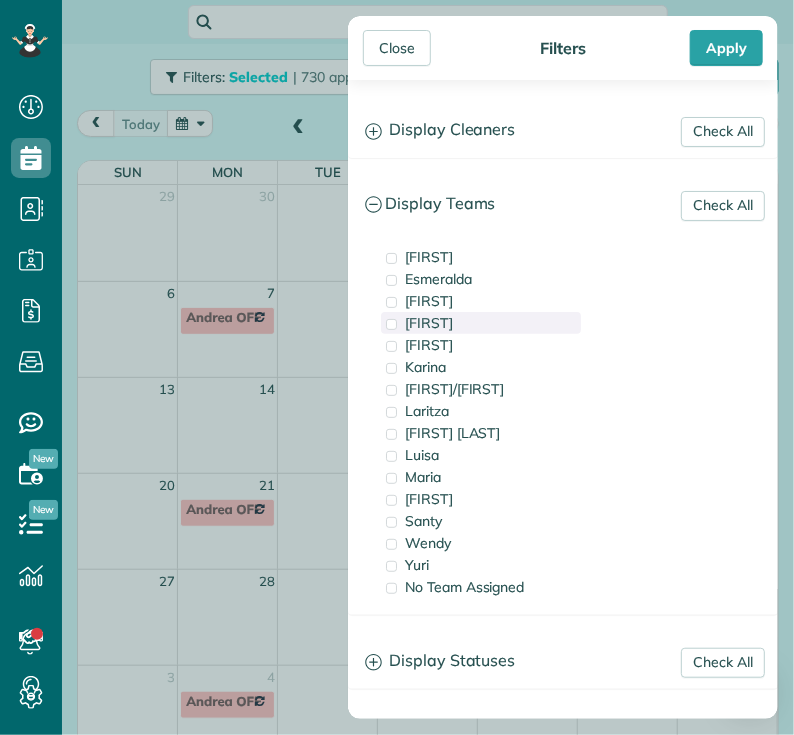 click on "[FIRST]" at bounding box center (429, 323) 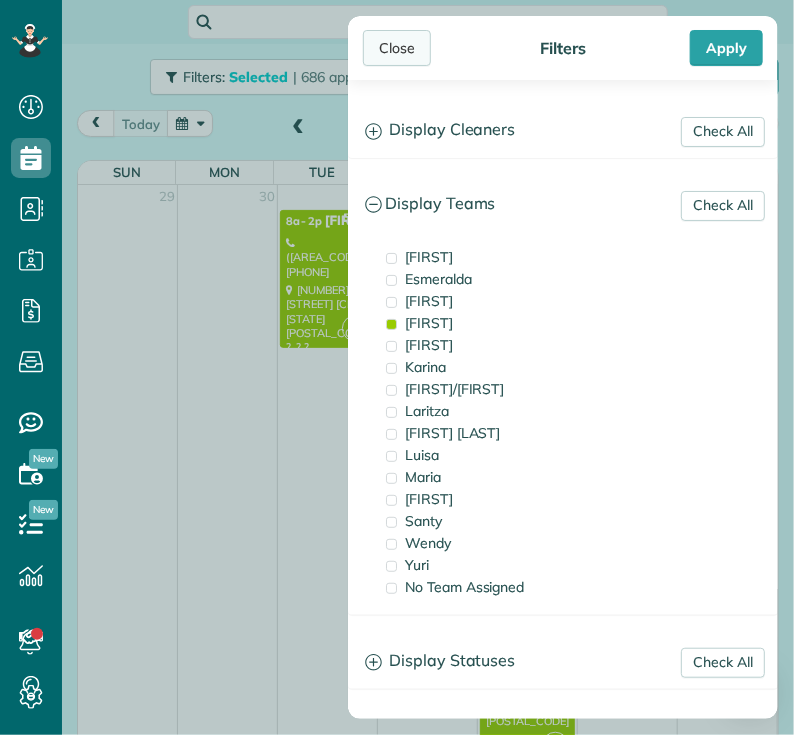 click on "Close" at bounding box center (397, 48) 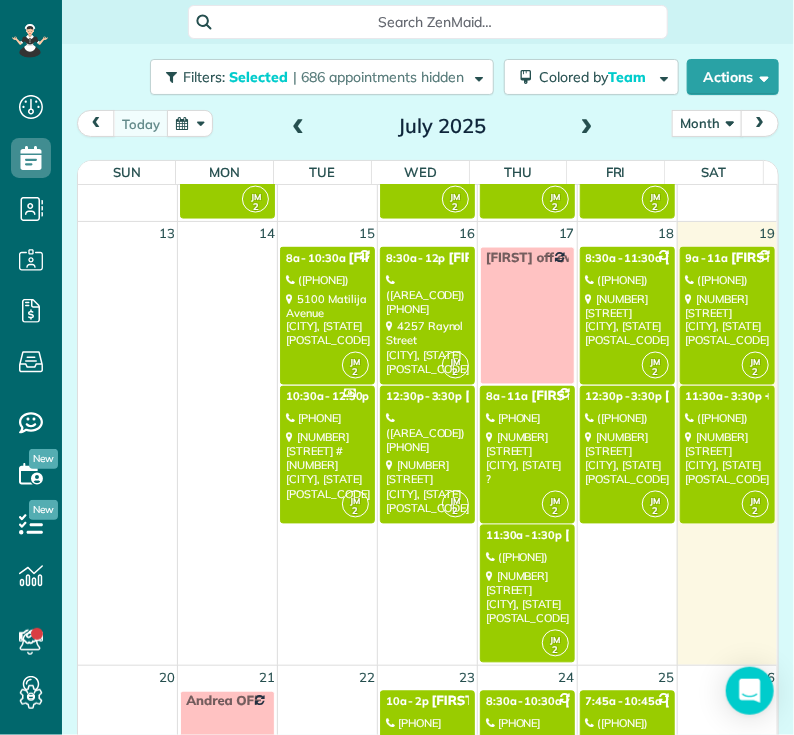 scroll, scrollTop: 852, scrollLeft: 0, axis: vertical 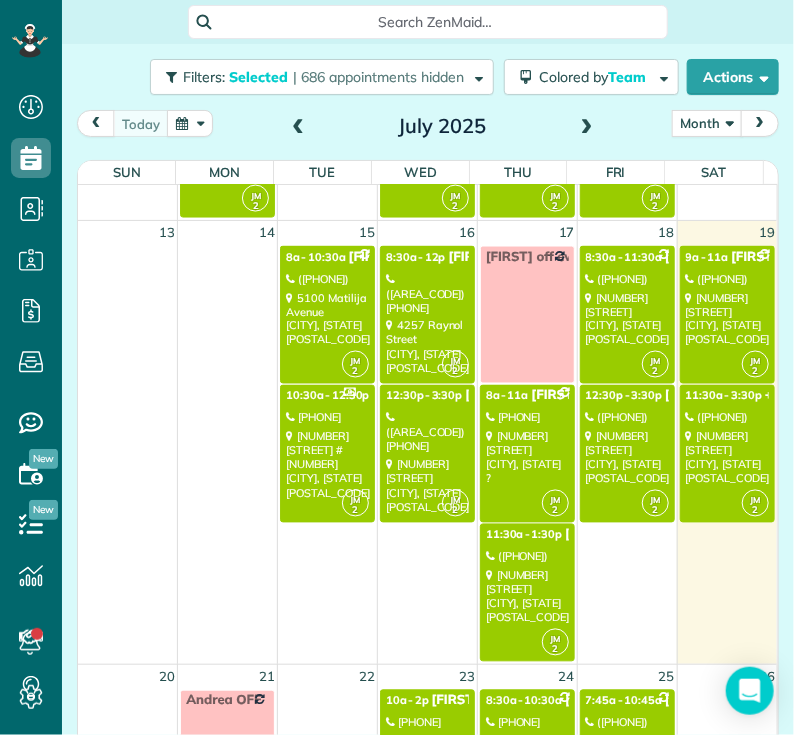 click on "([PHONE])" at bounding box center (327, 279) 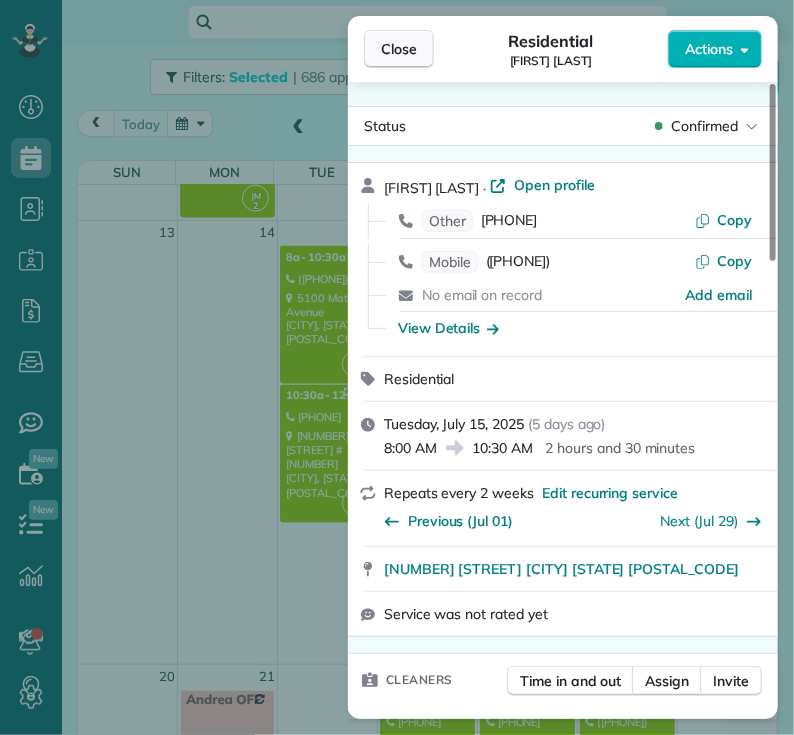 click on "Close" at bounding box center (399, 49) 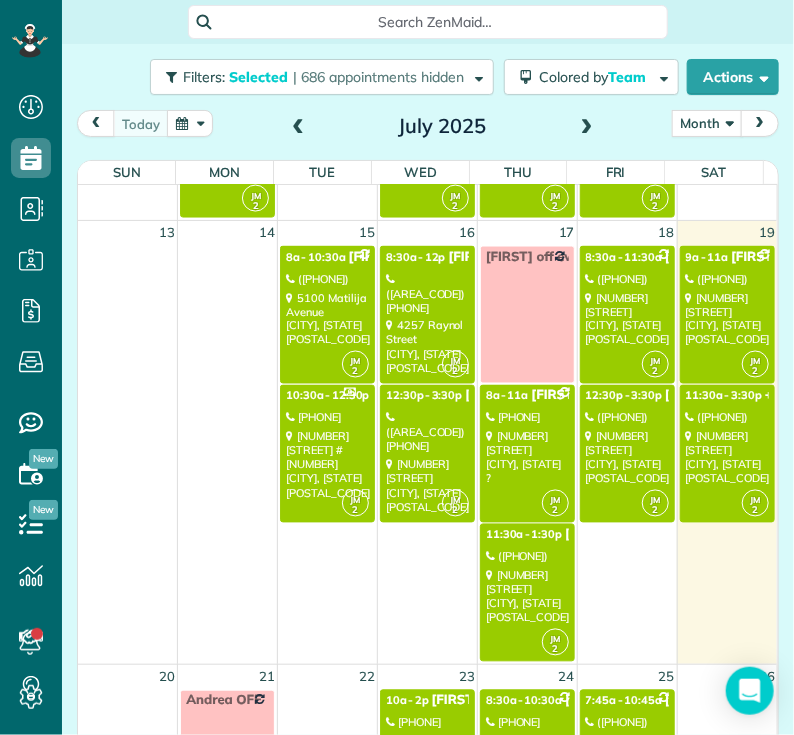 click on "[PHONE]" at bounding box center (327, 418) 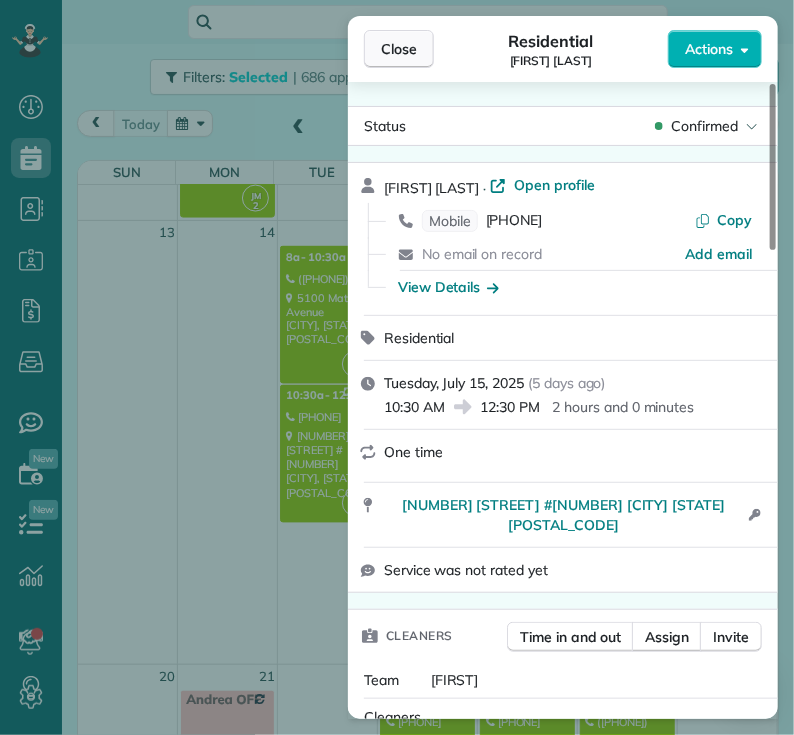 click on "Close" at bounding box center [399, 49] 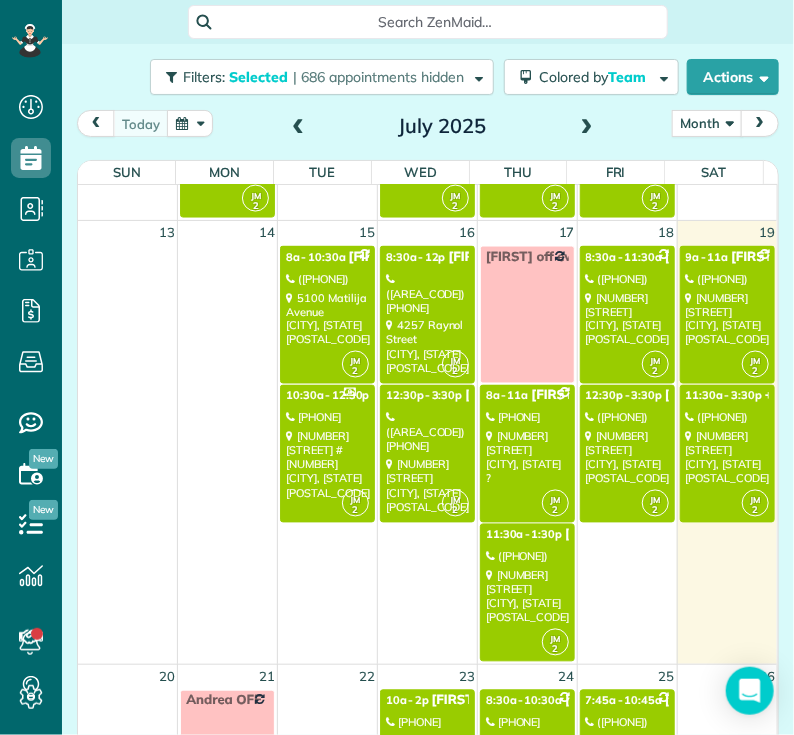 click on "([AREA_CODE]) [PHONE]" at bounding box center (427, 293) 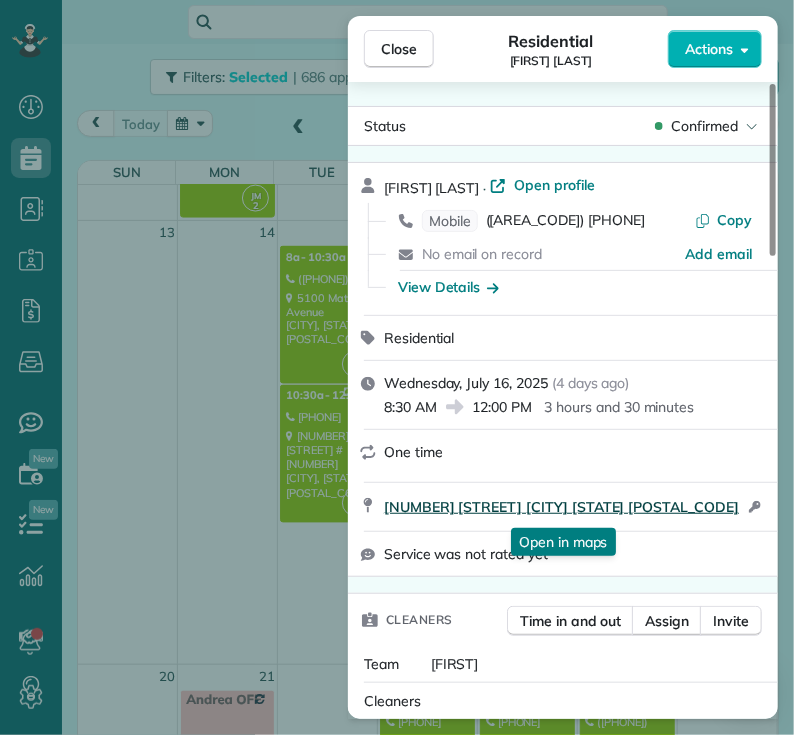 click on "[NUMBER] [STREET] [CITY] [STATE] [POSTAL_CODE]" at bounding box center [561, 507] 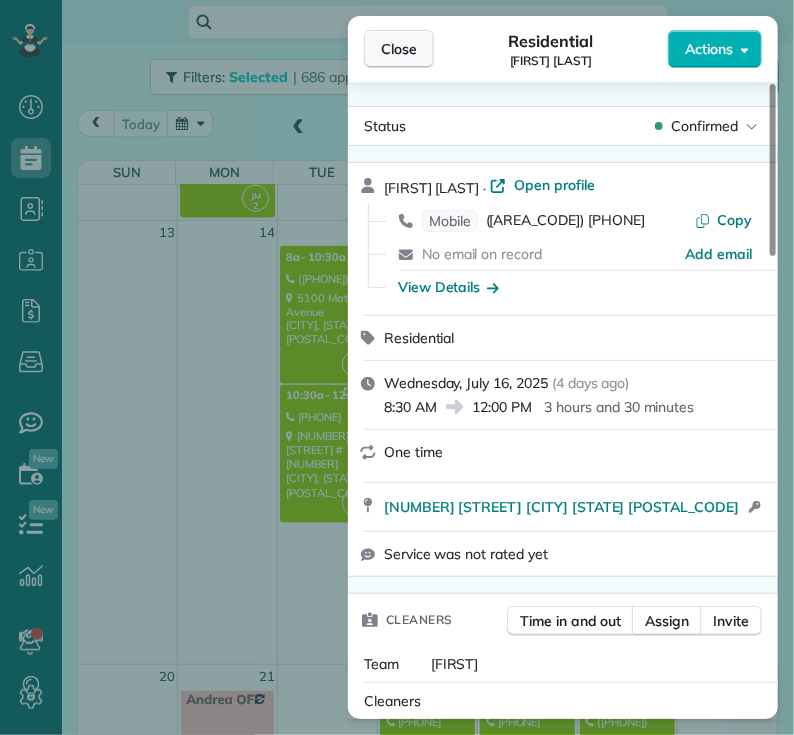 click on "Close" at bounding box center (399, 49) 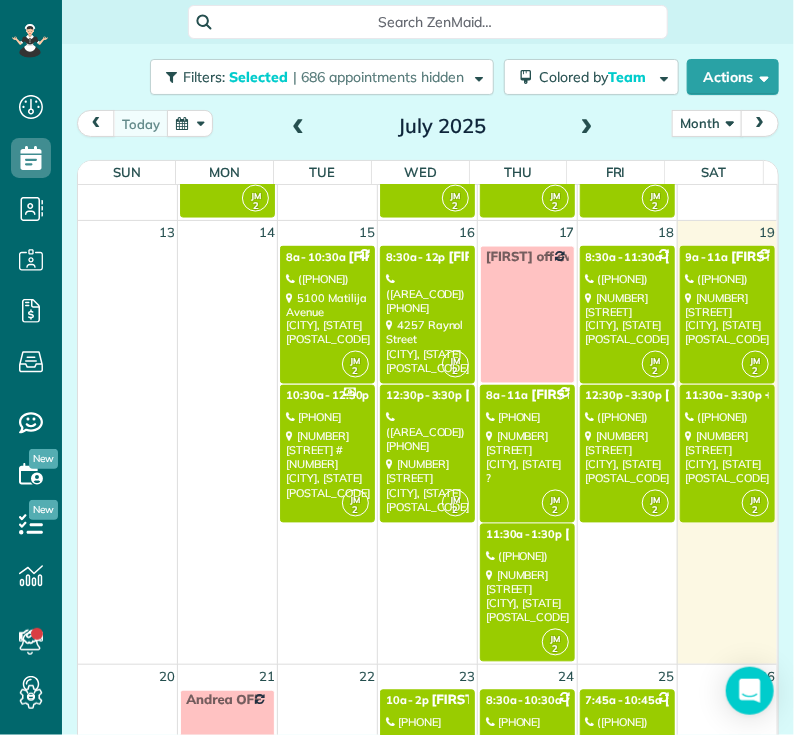 click on "([AREA_CODE]) [PHONE]" at bounding box center (427, 432) 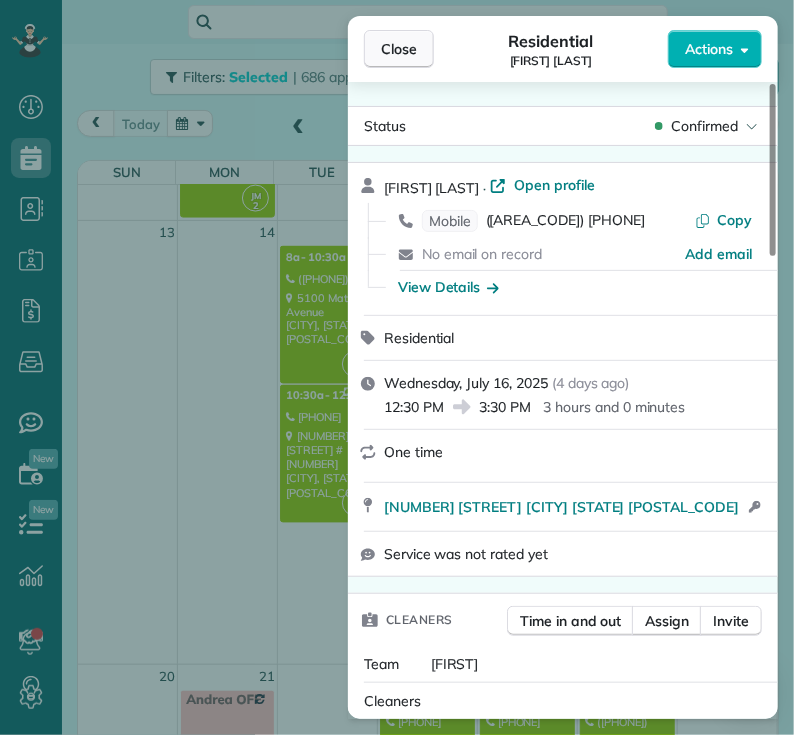 click on "Close" at bounding box center [399, 49] 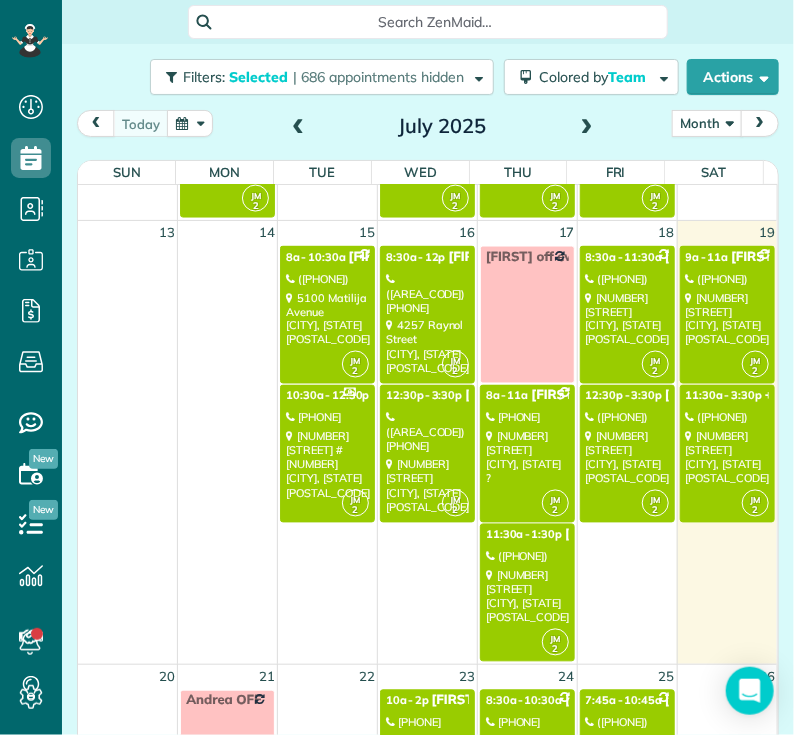 click on "[NUMBER] [STREET] [CITY], [STATE] [POSTAL_CODE]" at bounding box center (627, 319) 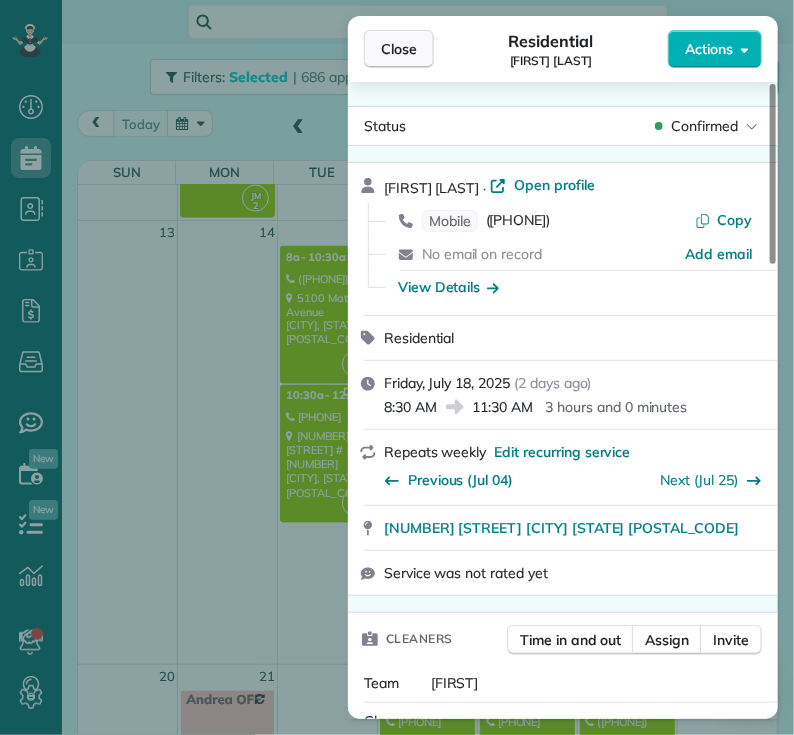 click on "Close" at bounding box center [399, 49] 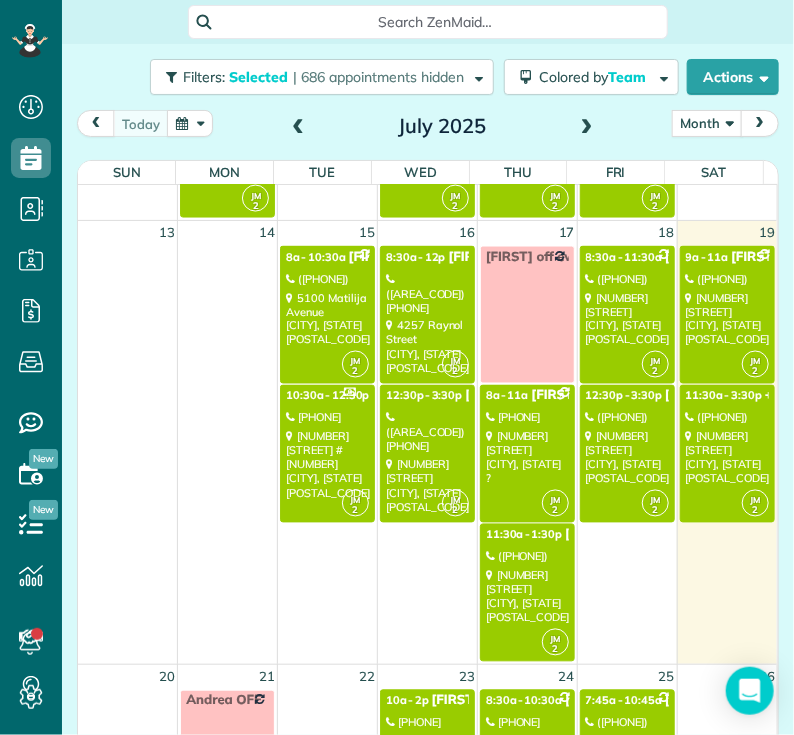click on "[PHONE]" at bounding box center [527, 418] 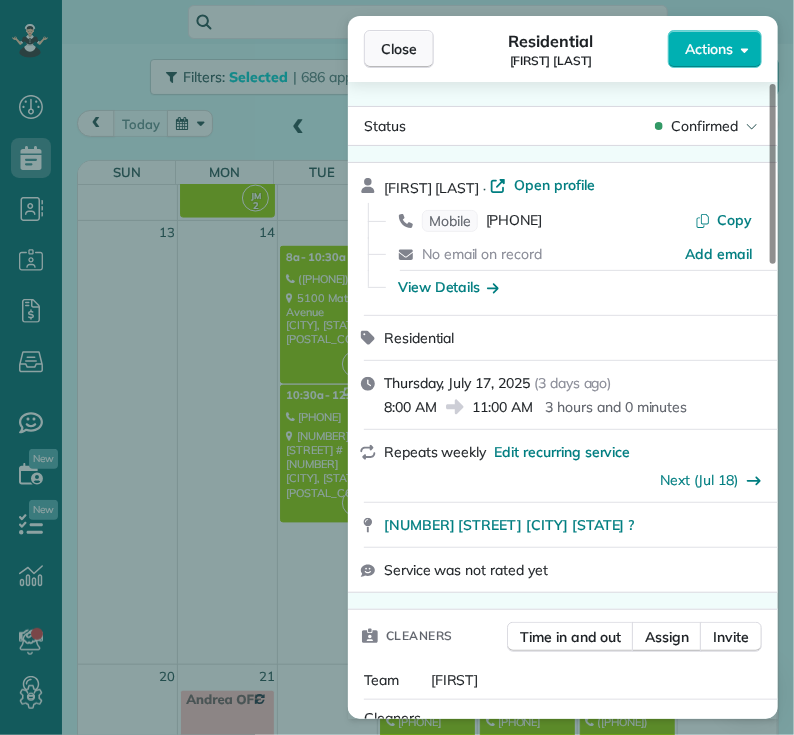 click on "Close" at bounding box center (399, 49) 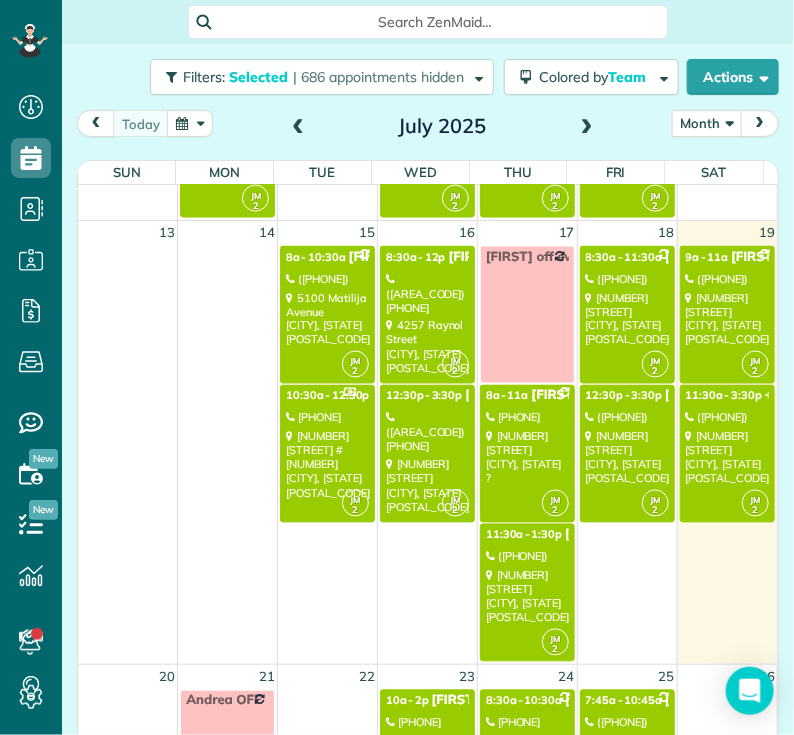 click on "([PHONE])" at bounding box center (527, 557) 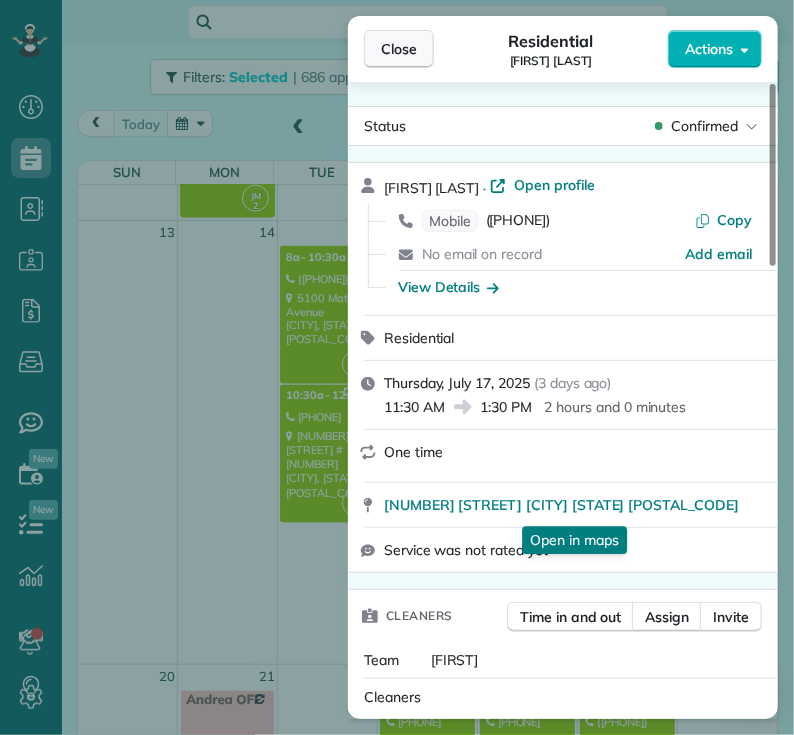 click on "Close" at bounding box center (399, 49) 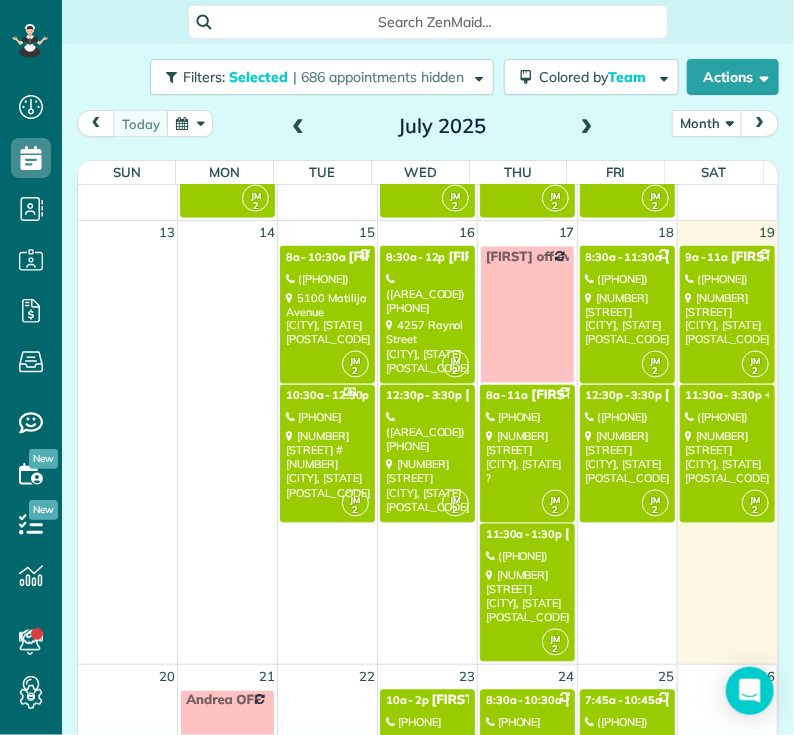 click on "([PHONE])" at bounding box center (627, 279) 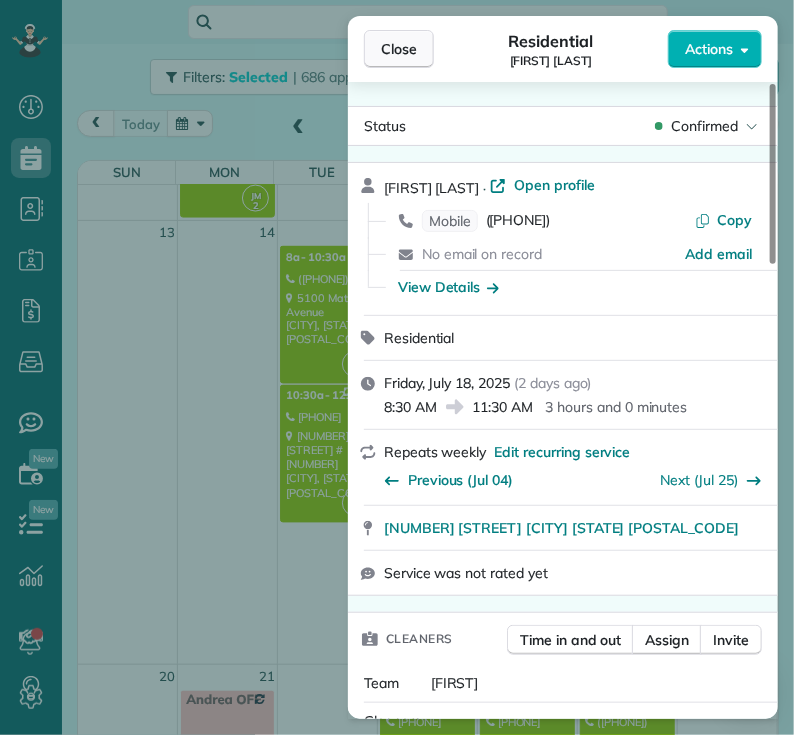 click on "Close" at bounding box center (399, 49) 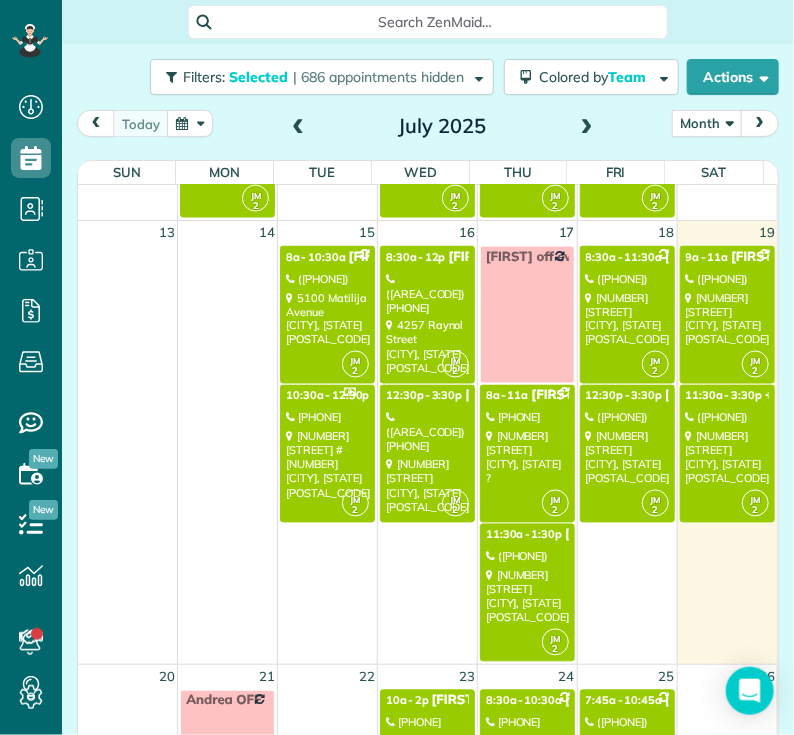 click on "([PHONE])" at bounding box center (627, 418) 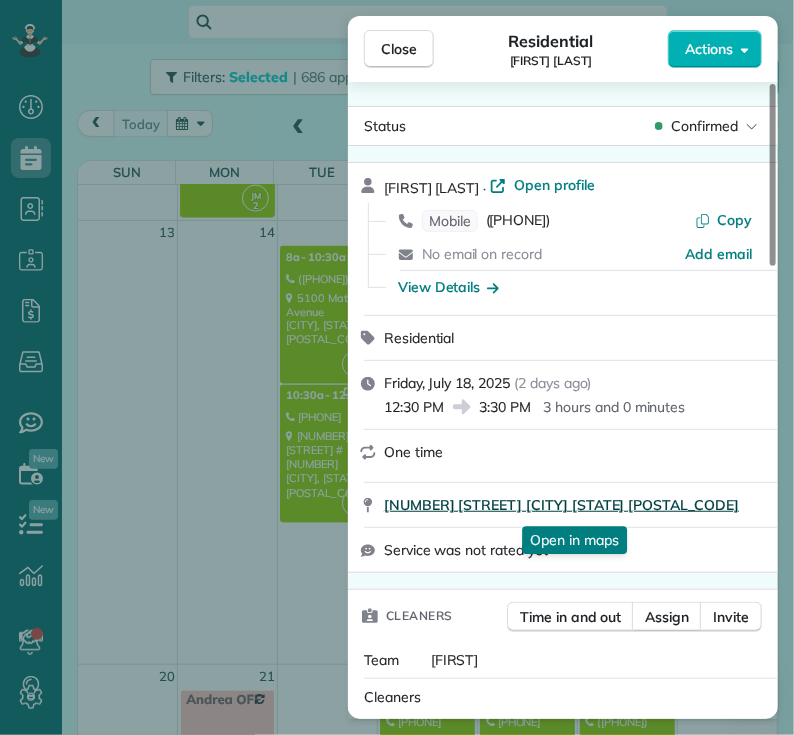 click on "[NUMBER] [STREET] [CITY] [STATE] [POSTAL_CODE]" at bounding box center [561, 505] 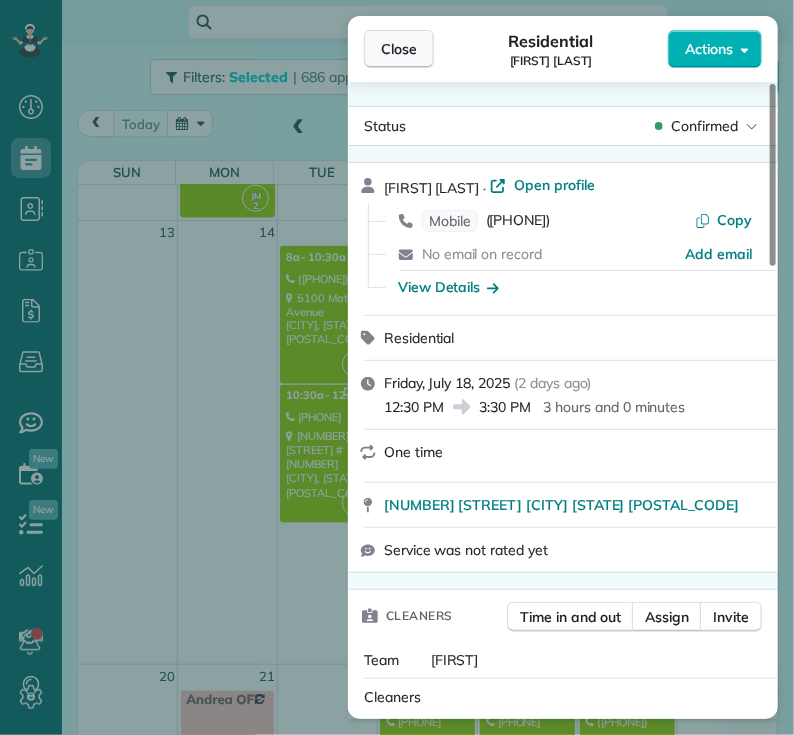 click on "Close" at bounding box center [399, 49] 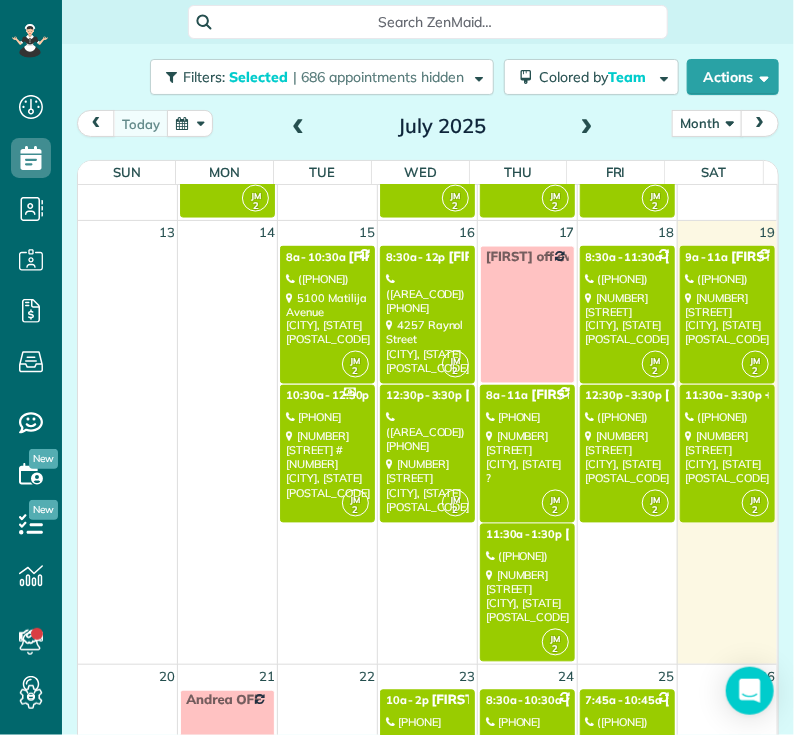 click on "11:30a - 3:30p" at bounding box center (724, 396) 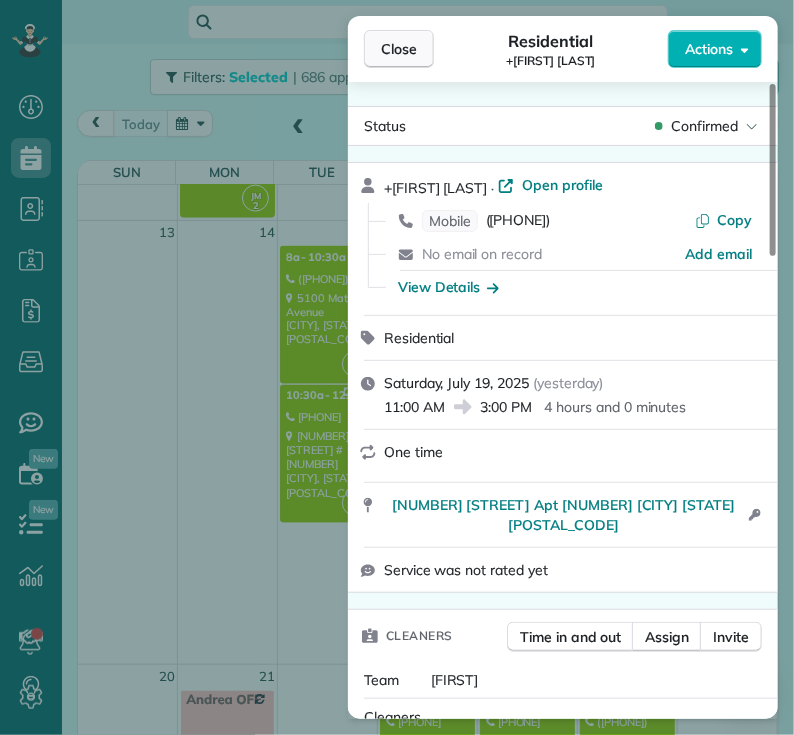 click on "Close" at bounding box center (399, 49) 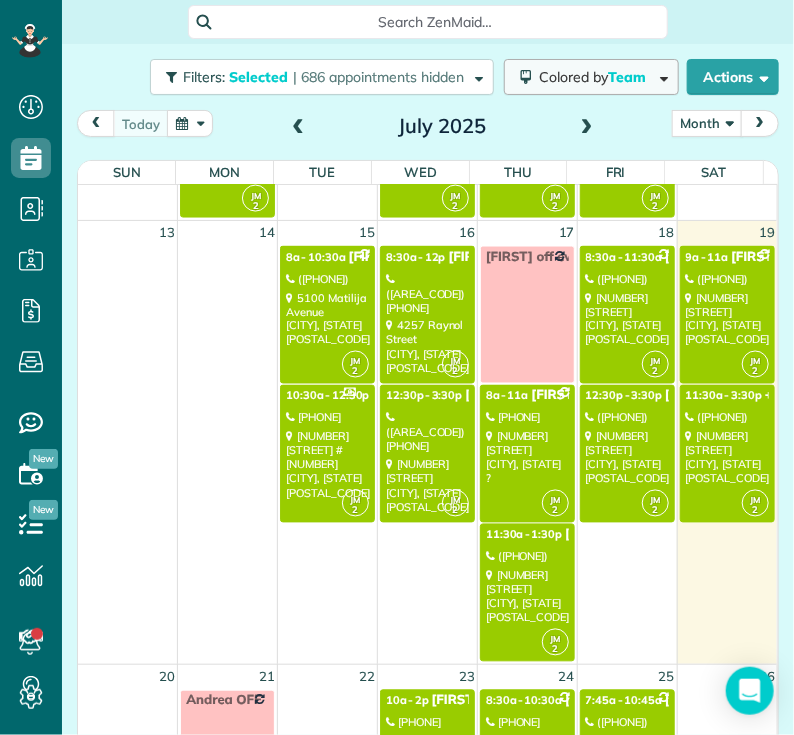 click on "Colored by  Team" at bounding box center [596, 77] 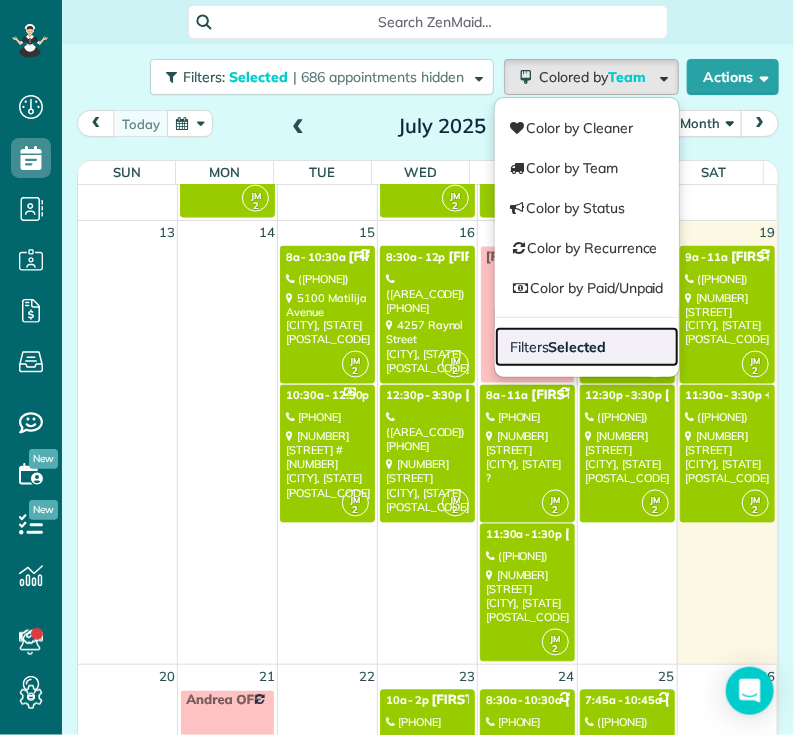 click on "Selected" at bounding box center [578, 347] 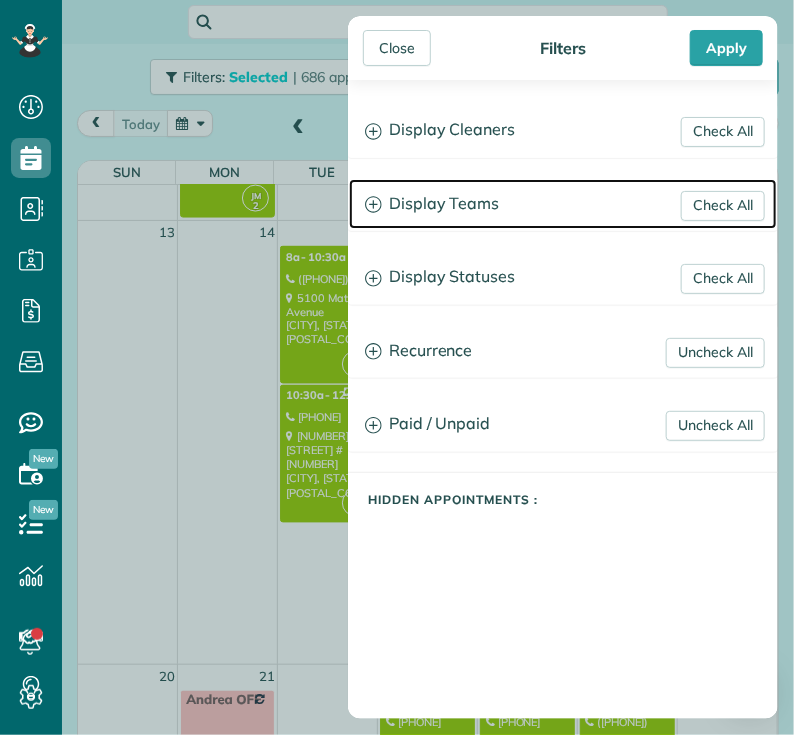 click on "Display Teams" at bounding box center [563, 204] 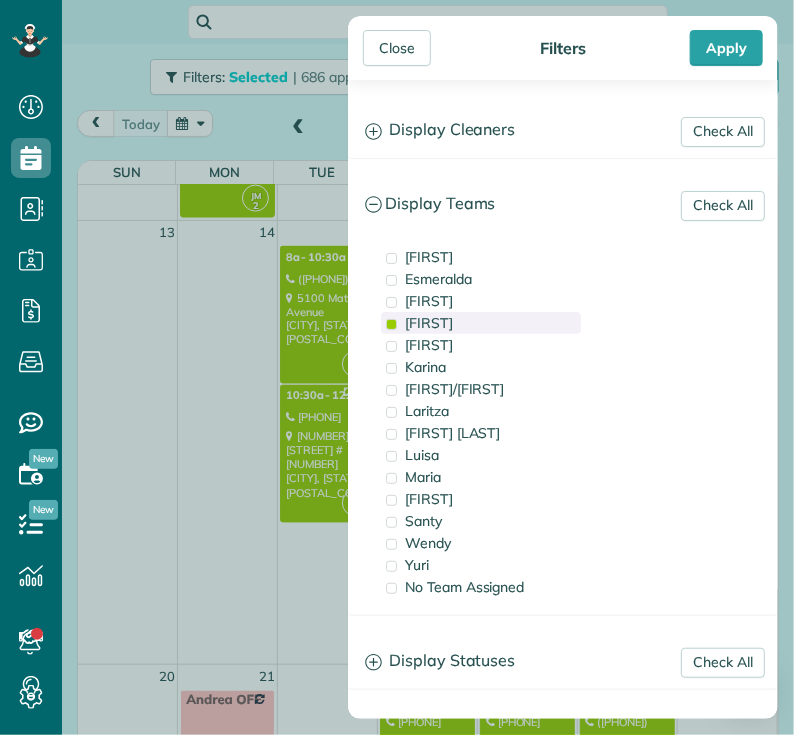 click on "[FIRST]" at bounding box center (429, 323) 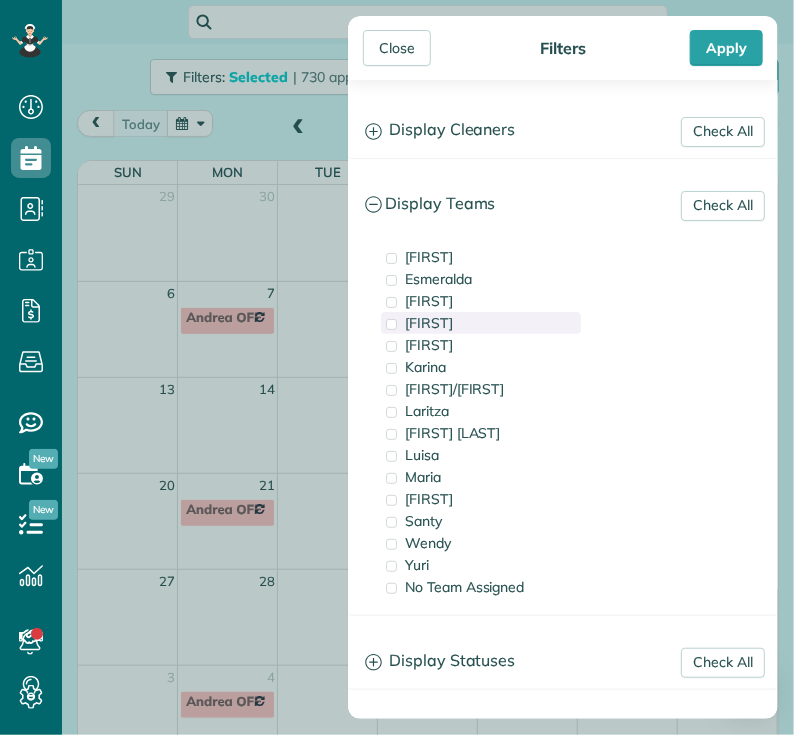 scroll, scrollTop: 0, scrollLeft: 0, axis: both 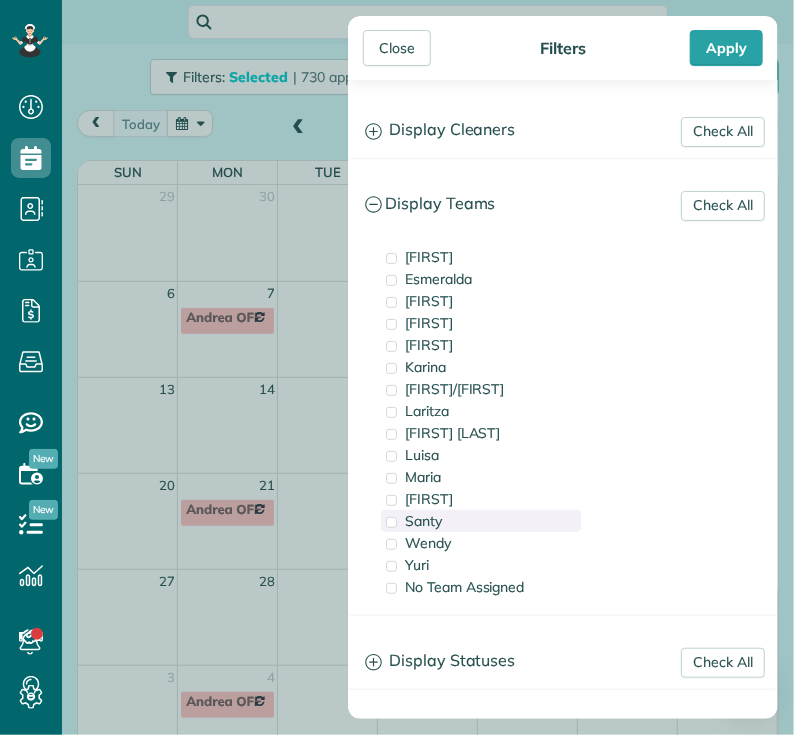 click on "Santy" at bounding box center [423, 521] 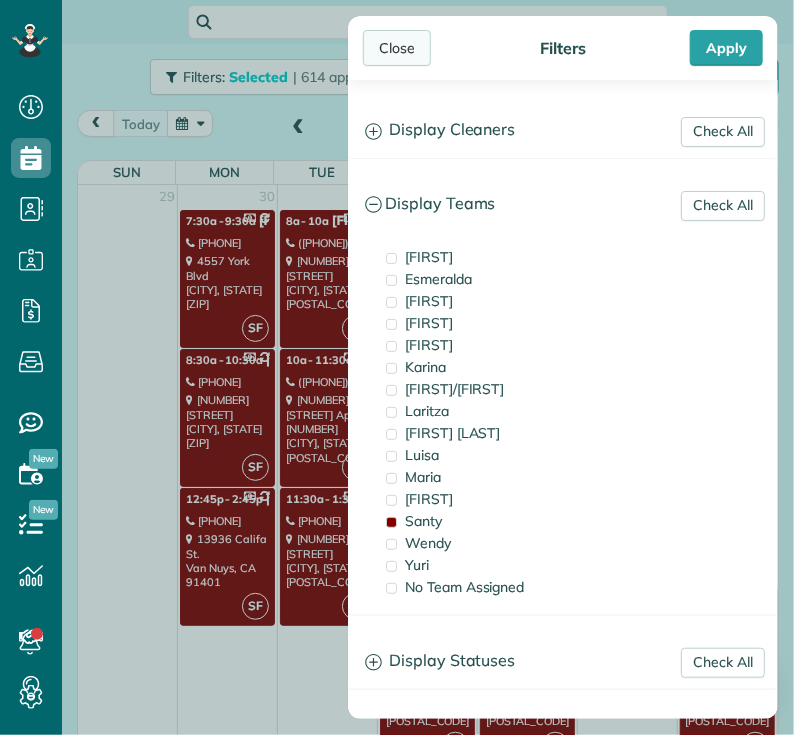 click on "Close" at bounding box center [397, 48] 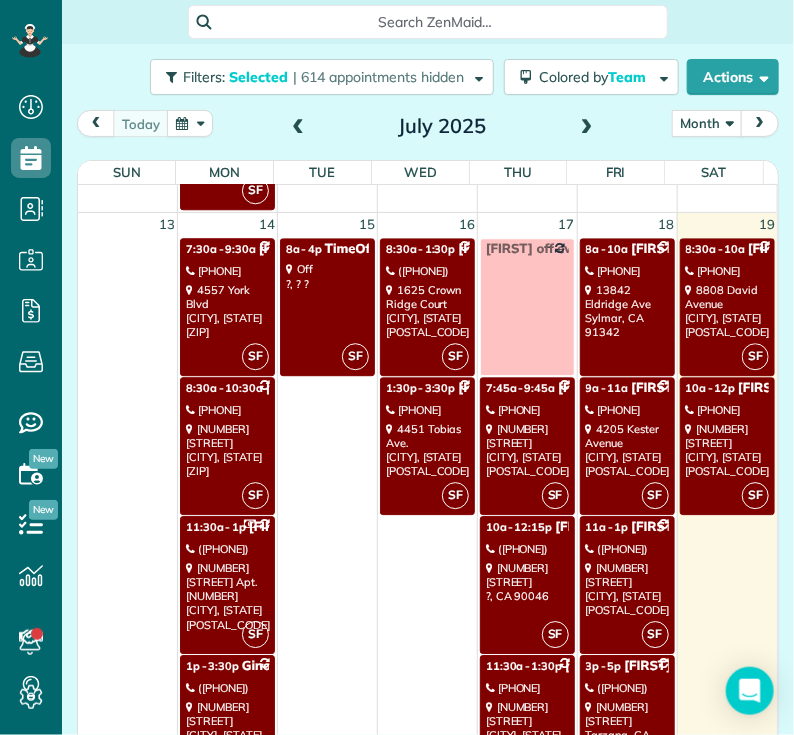scroll, scrollTop: 1420, scrollLeft: 0, axis: vertical 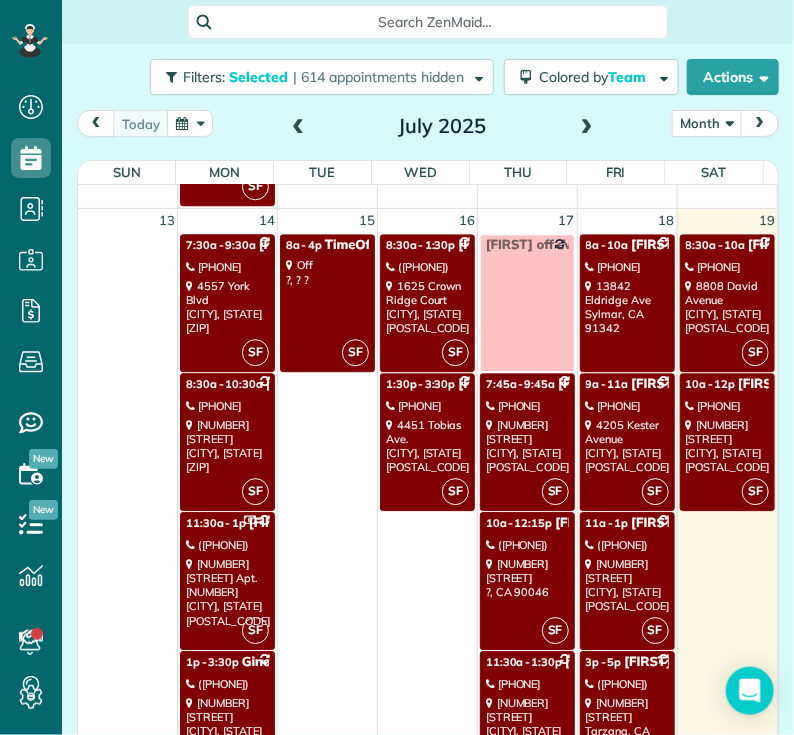 click on "[PHONE]" at bounding box center (527, 684) 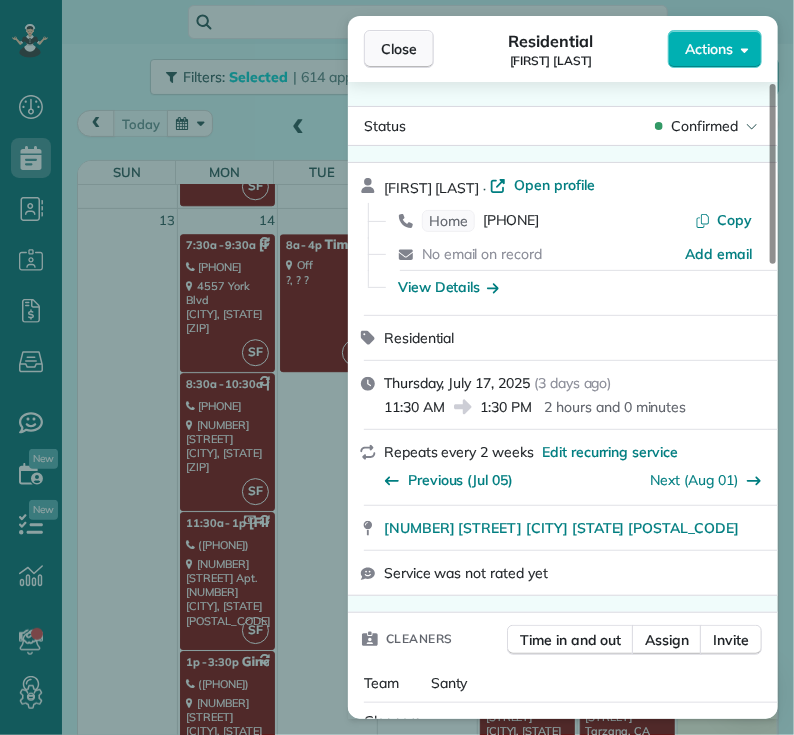 click on "Close" at bounding box center (399, 49) 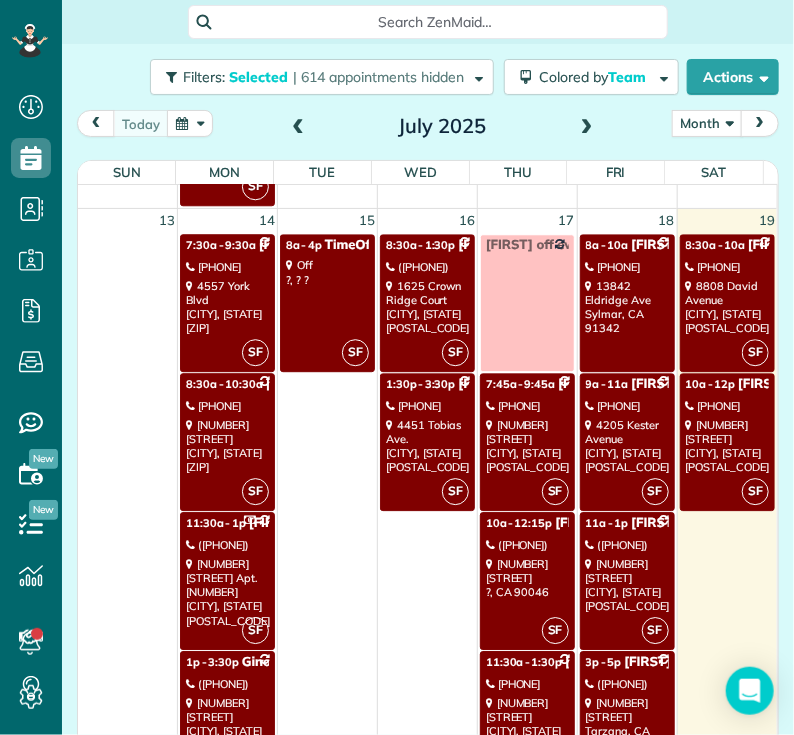 click on "[NUMBER] [STREET] ?, [STATE] [POSTAL_CODE]" at bounding box center [527, 578] 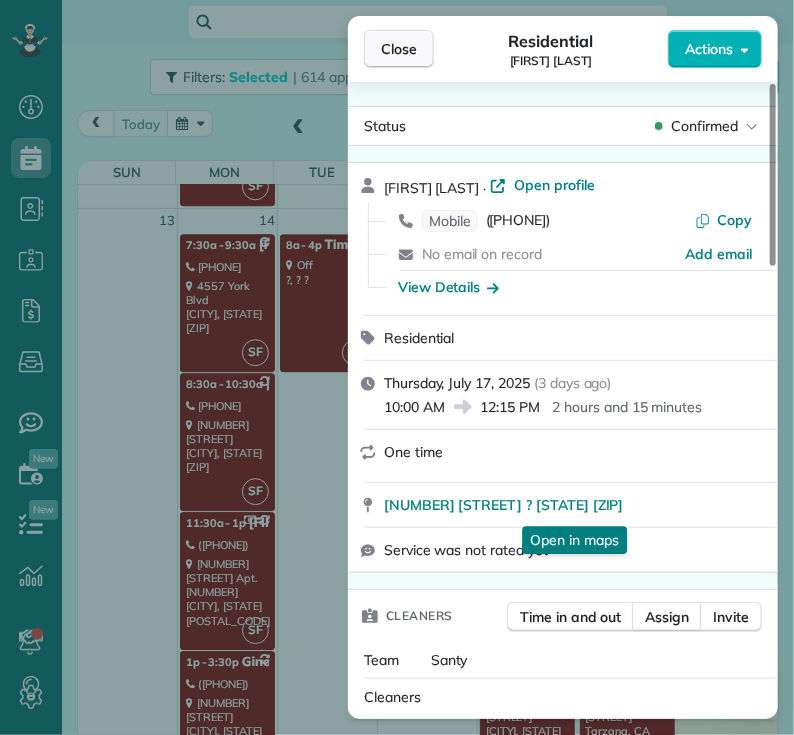 click on "Close" at bounding box center (399, 49) 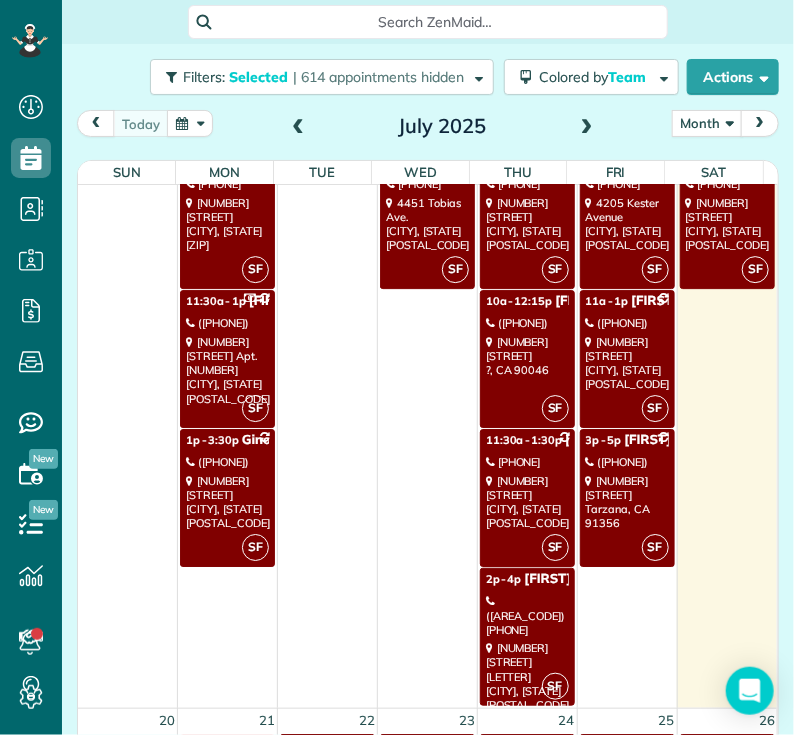 scroll, scrollTop: 1652, scrollLeft: 0, axis: vertical 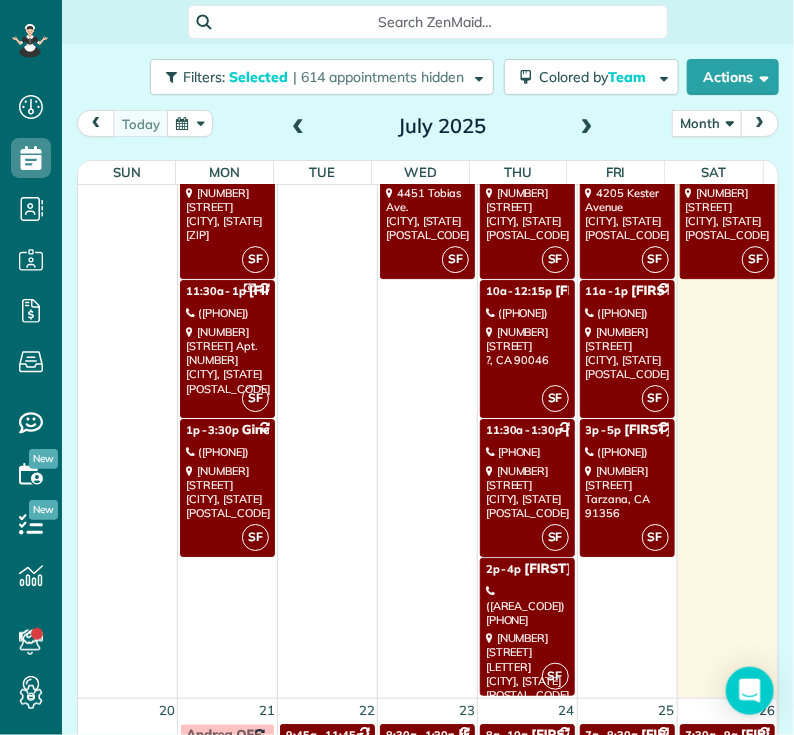 click on "[NUMBER] [STREET] [CITY], [STATE] [POSTAL_CODE]" at bounding box center [527, 666] 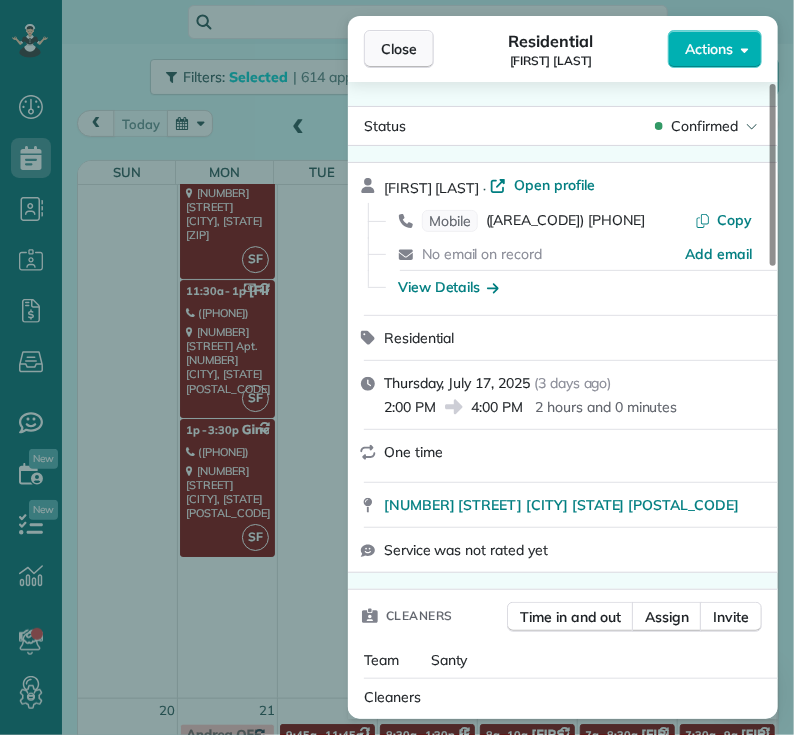 click on "Close" at bounding box center [399, 49] 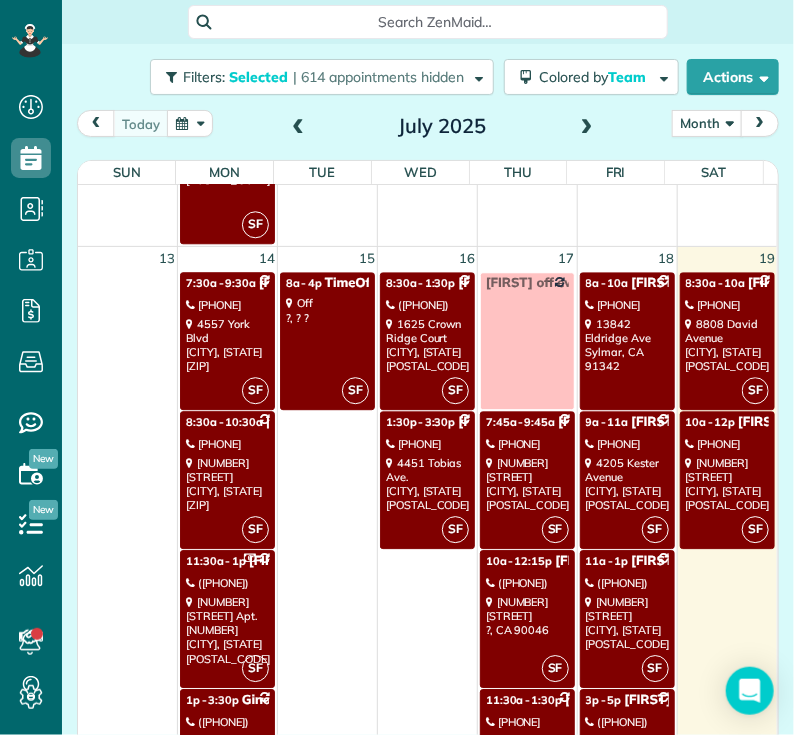 scroll, scrollTop: 1378, scrollLeft: 0, axis: vertical 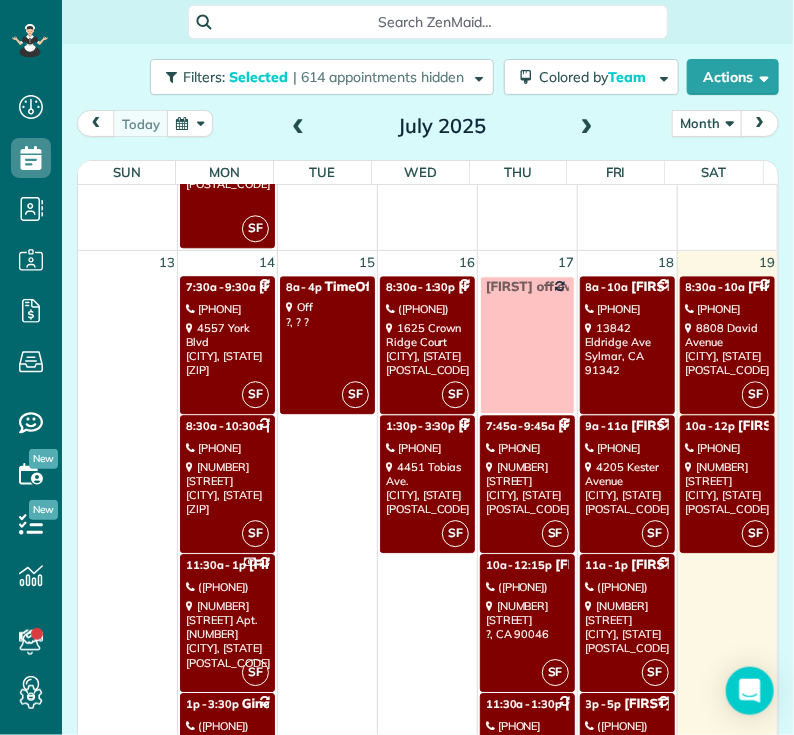 click on "[NUMBER] [STREET] [CITY], [STATE] [POSTAL_CODE]" at bounding box center (727, 349) 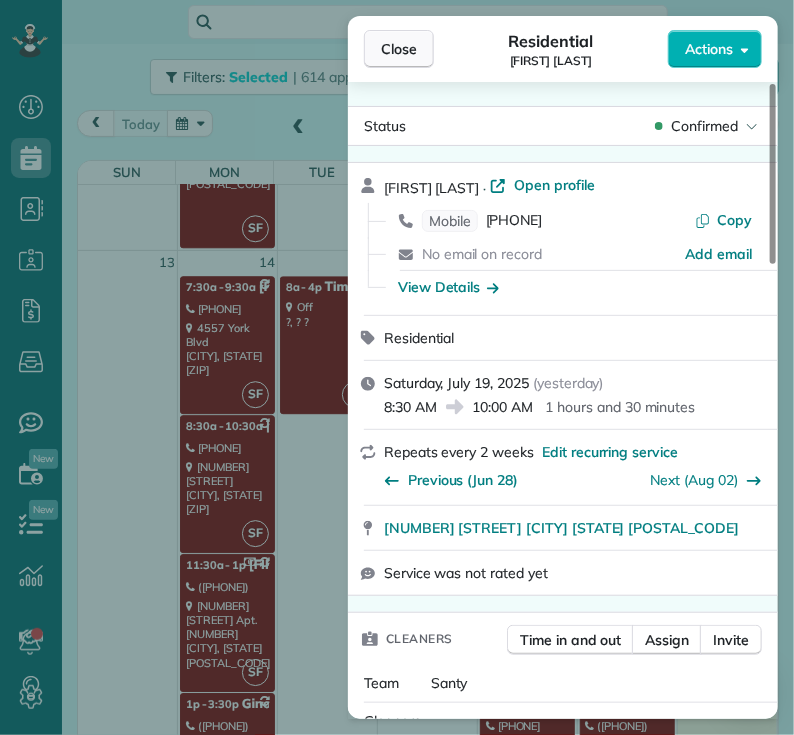 click on "Close" at bounding box center (399, 49) 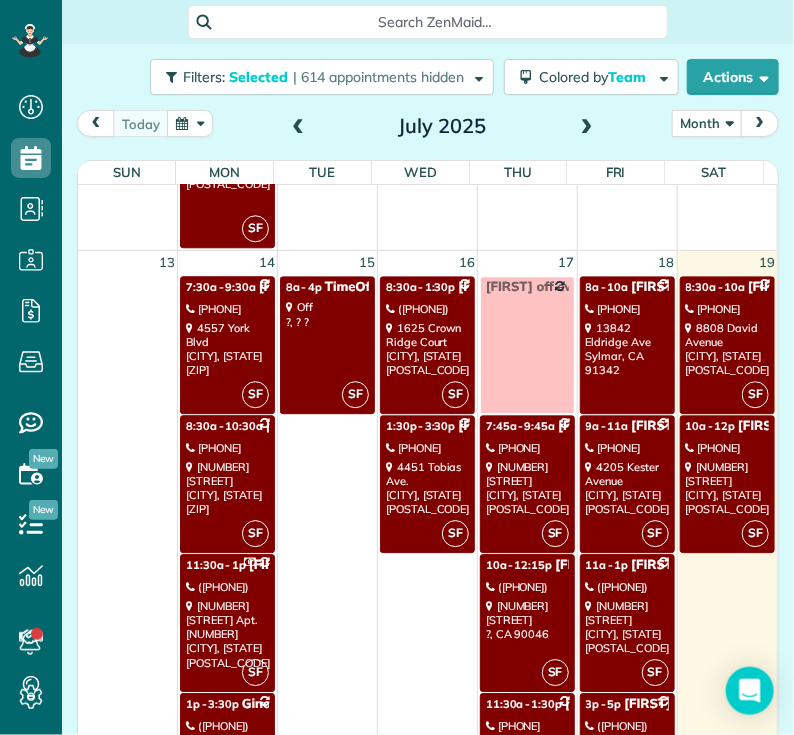 click on "[NUMBER] [STREET] [CITY], [STATE] [POSTAL_CODE]" at bounding box center [727, 488] 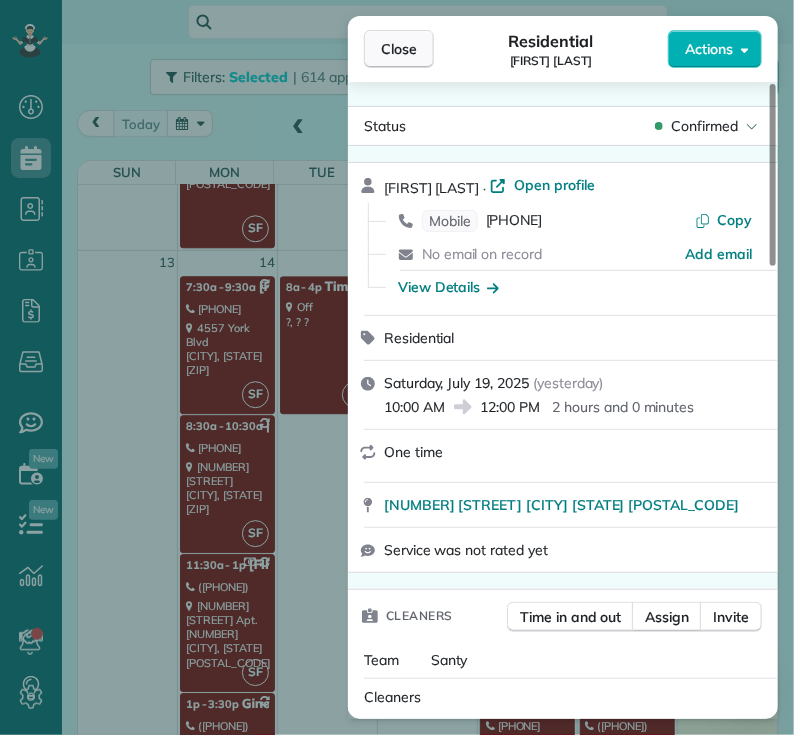 click on "Close" at bounding box center [399, 49] 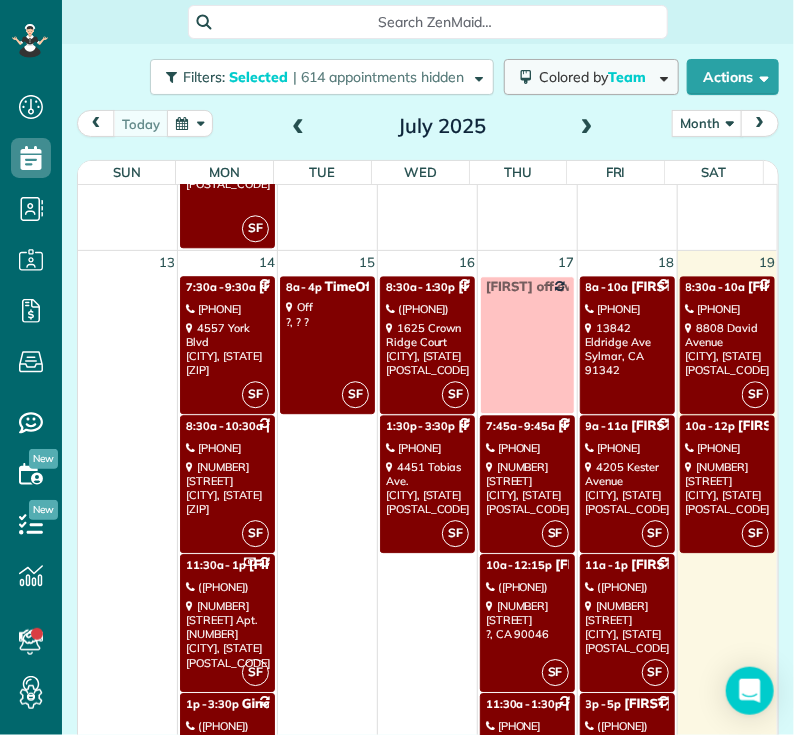 click on "Colored by  Team" at bounding box center (596, 77) 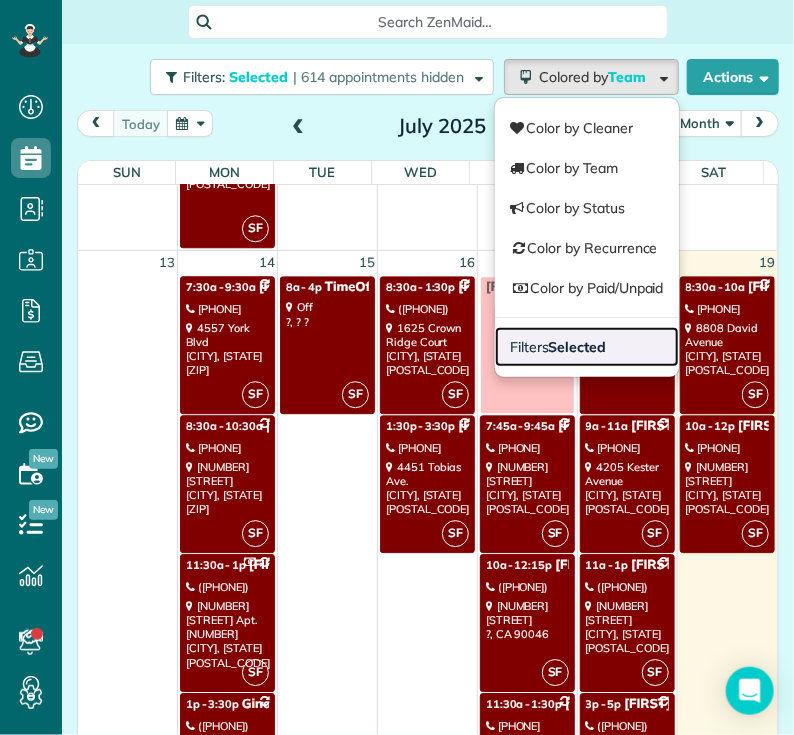 click on "Filters  Selected" at bounding box center [558, 347] 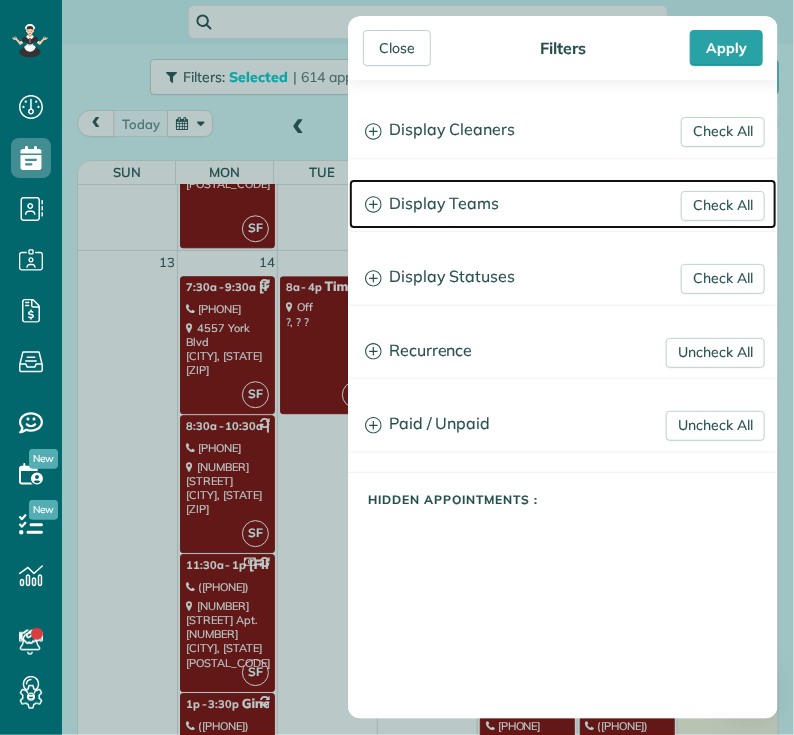 click on "Display Teams" at bounding box center (563, 204) 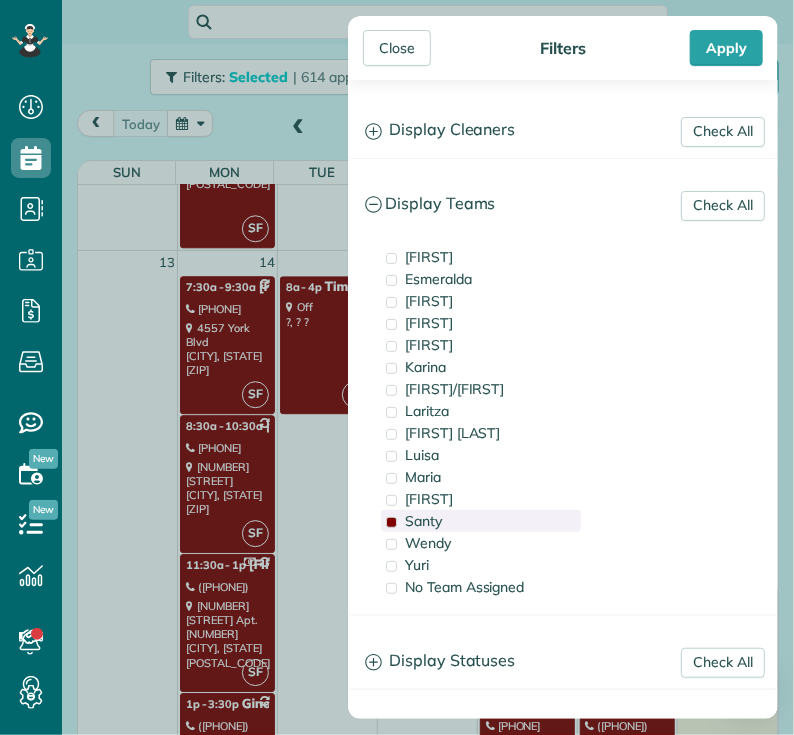 click on "Santy" at bounding box center (423, 521) 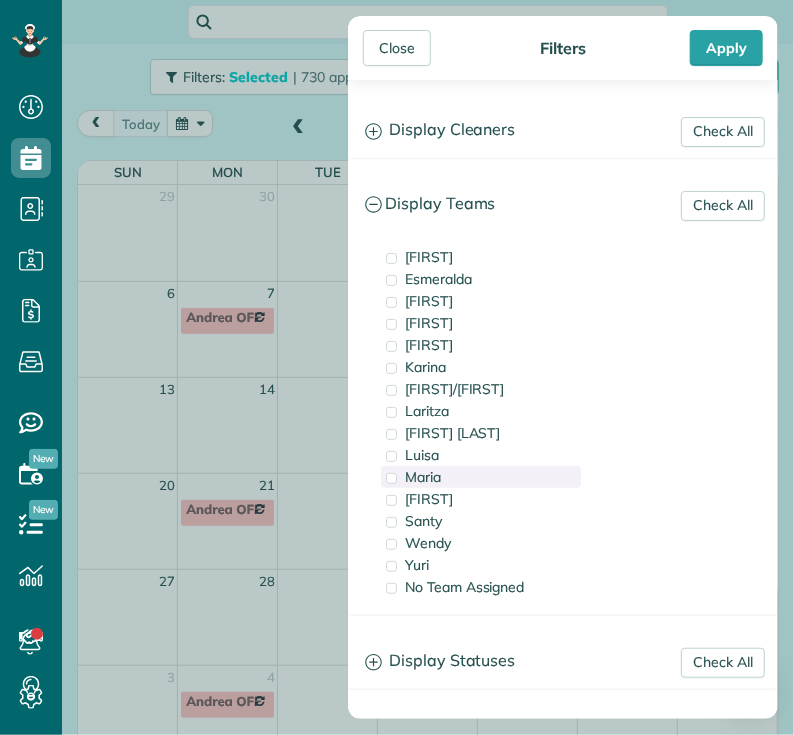 scroll, scrollTop: 0, scrollLeft: 0, axis: both 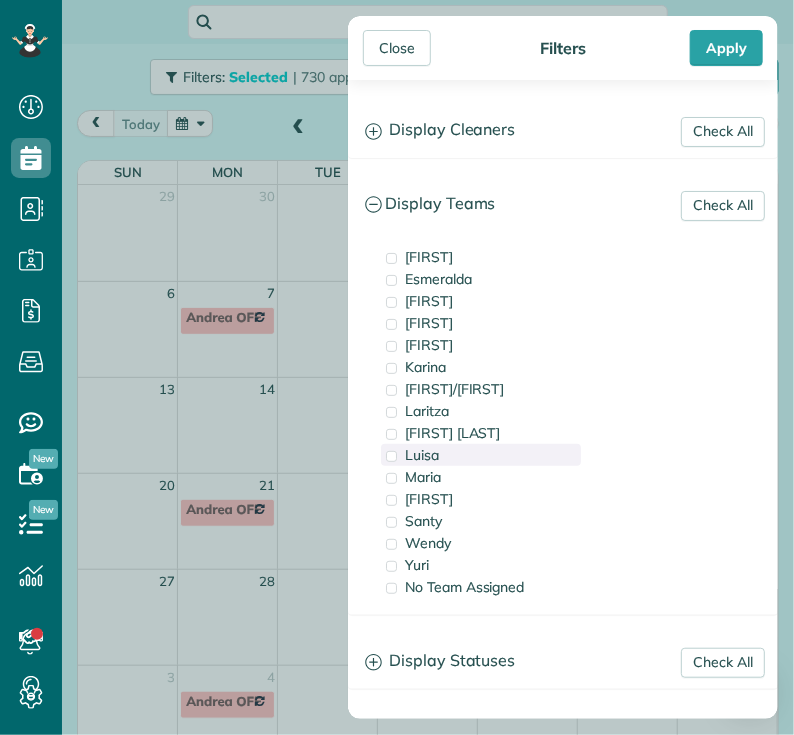 click on "Luisa" at bounding box center [422, 455] 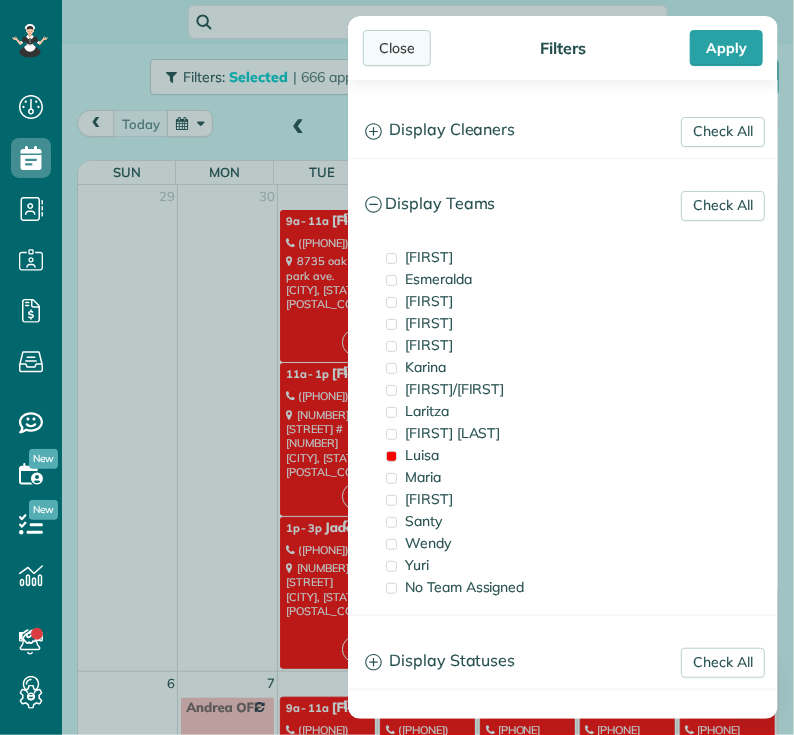 click on "Close" at bounding box center (397, 48) 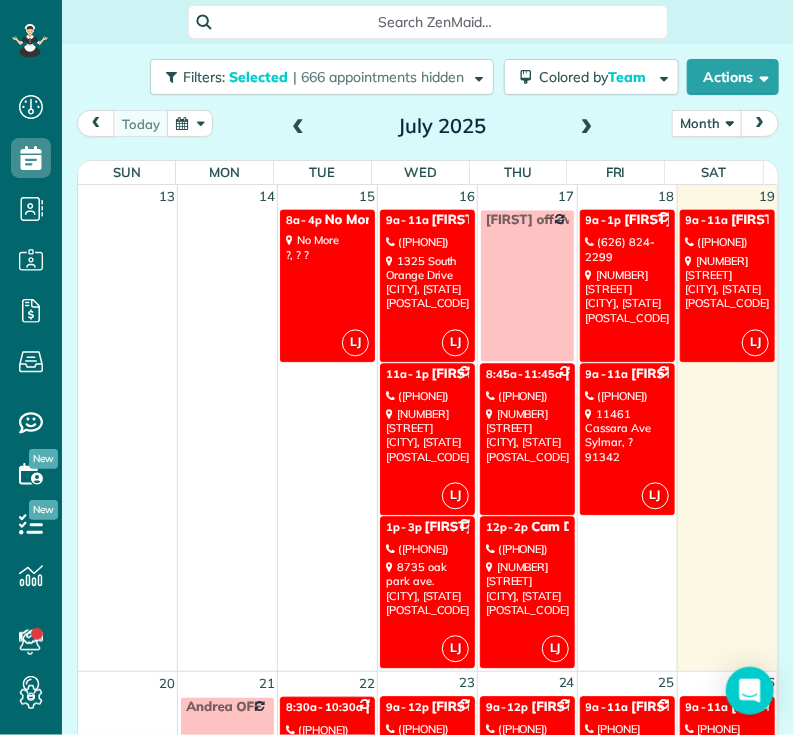 scroll, scrollTop: 1139, scrollLeft: 0, axis: vertical 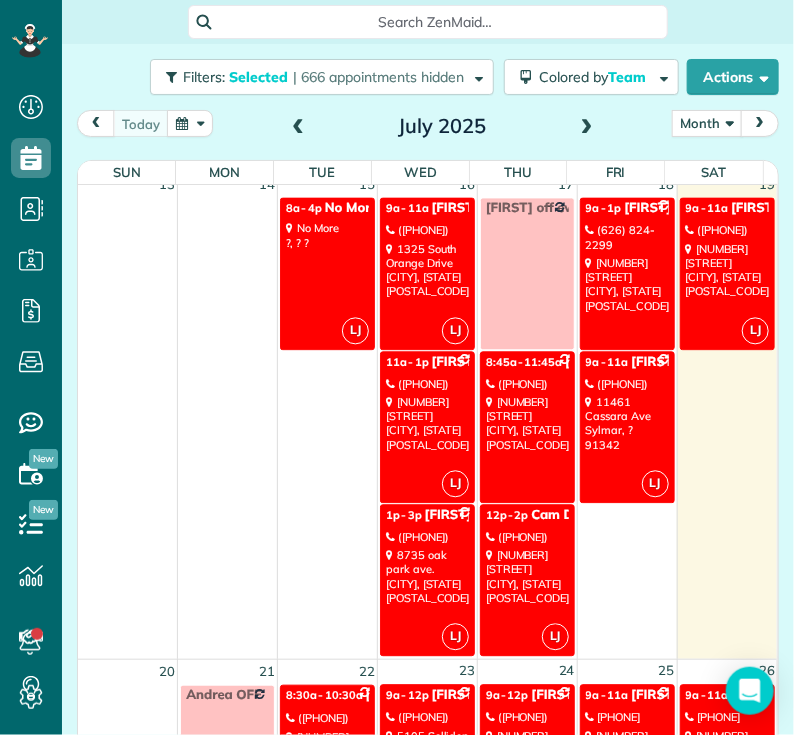 click on "([PHONE])" at bounding box center [527, 538] 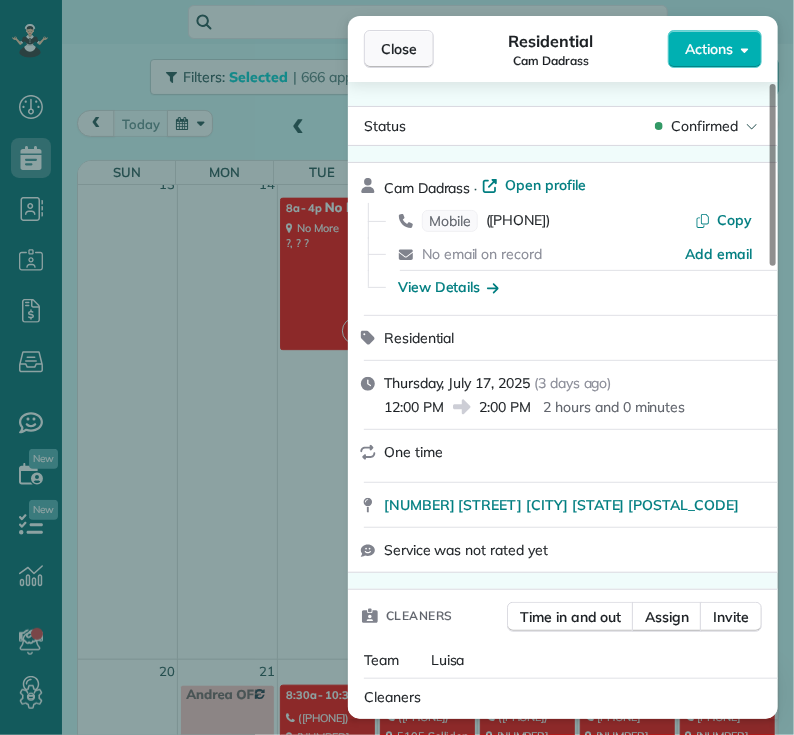 click on "Close" at bounding box center (399, 49) 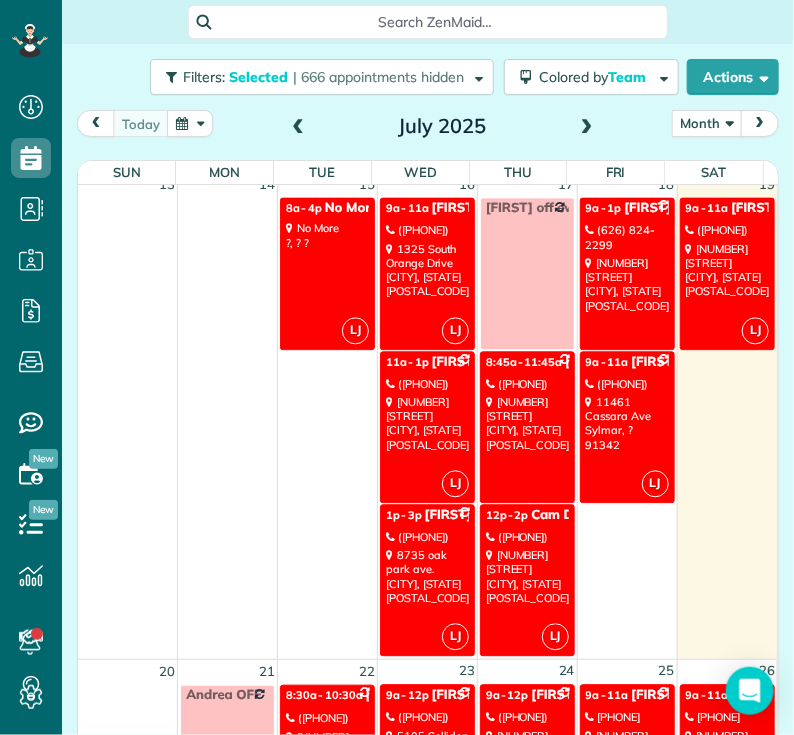 click on "[NUMBER] [STREET] [CITY], [STATE] [POSTAL_CODE]" at bounding box center [727, 271] 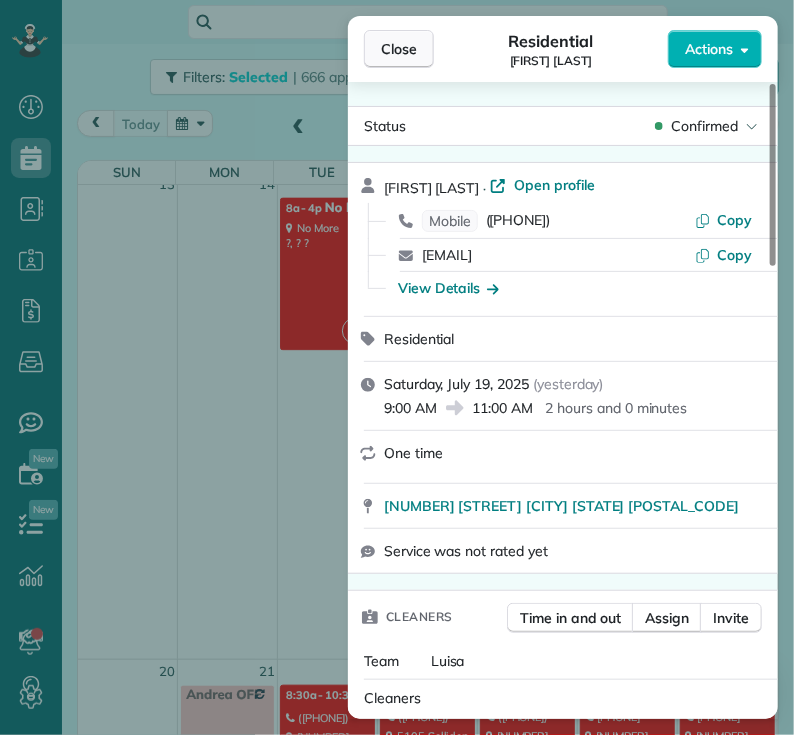 click on "Close" at bounding box center (399, 49) 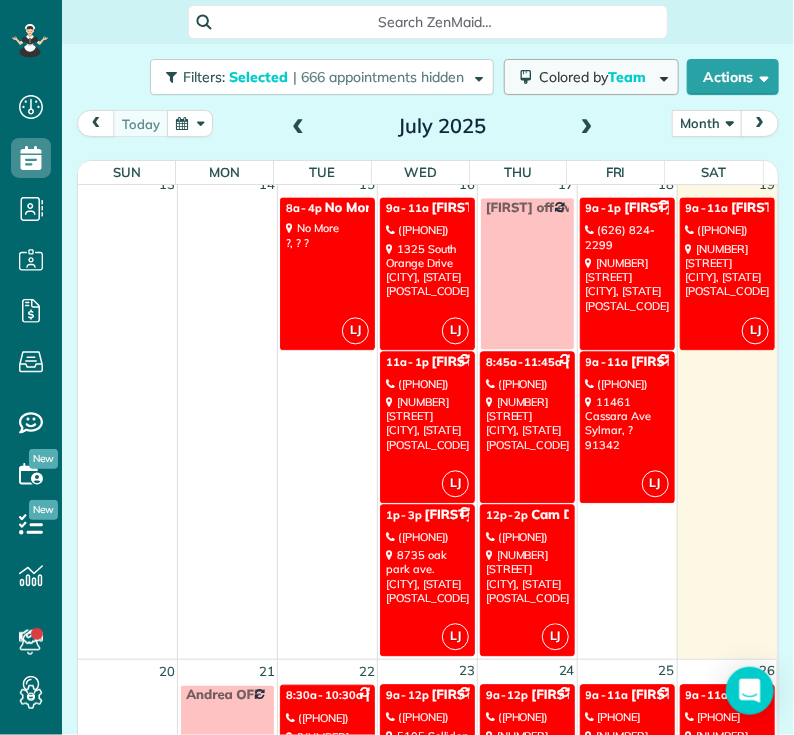 click on "Colored by  Team" at bounding box center [596, 77] 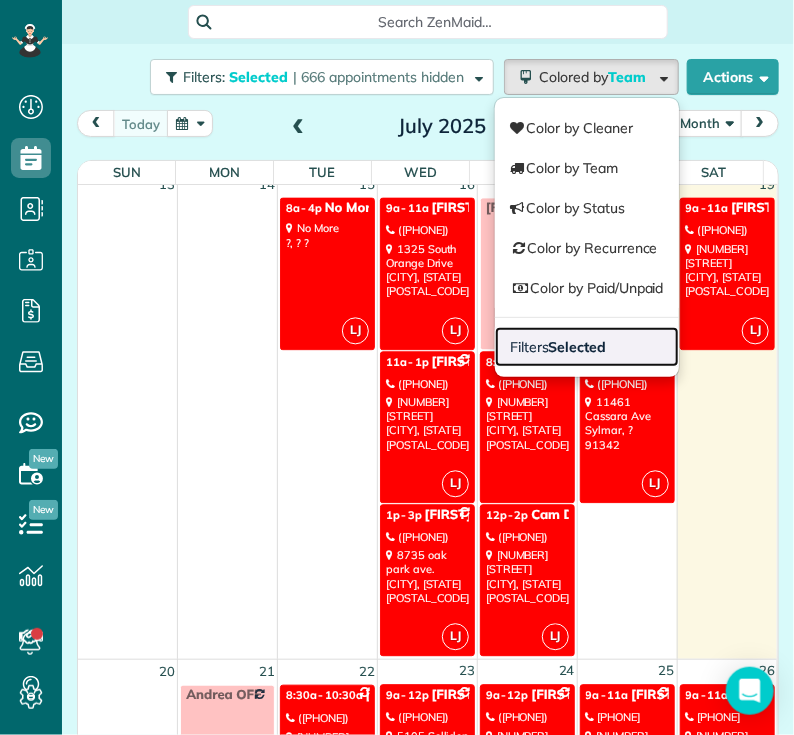 click on "Selected" at bounding box center (578, 347) 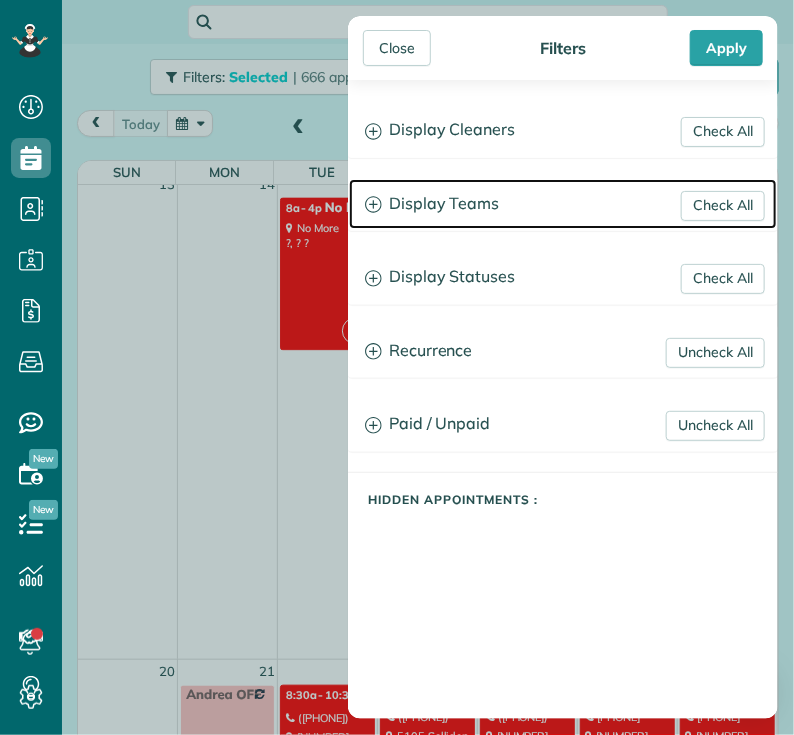 click on "Display Teams" at bounding box center [563, 204] 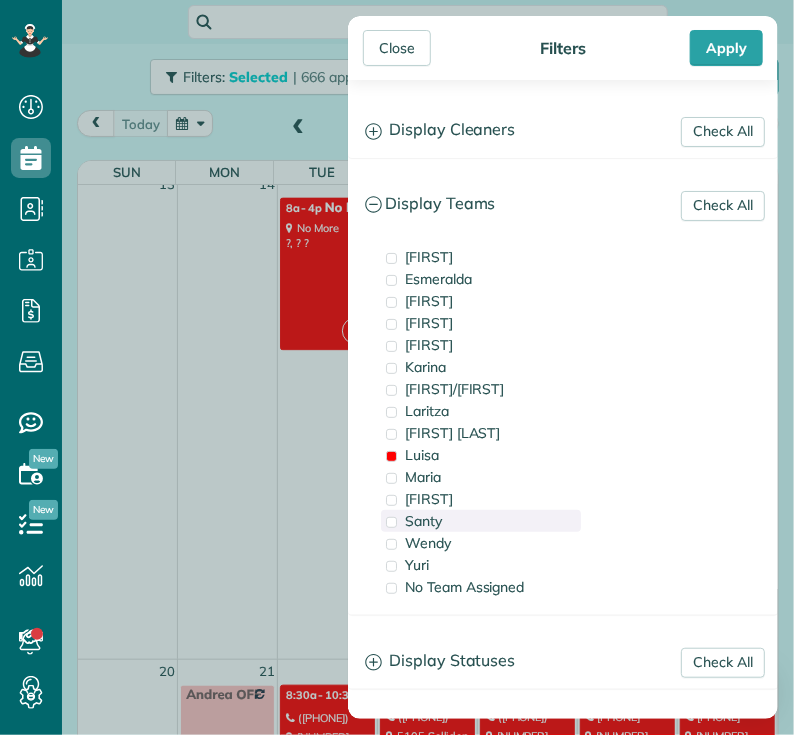 click on "Santy" at bounding box center (481, 521) 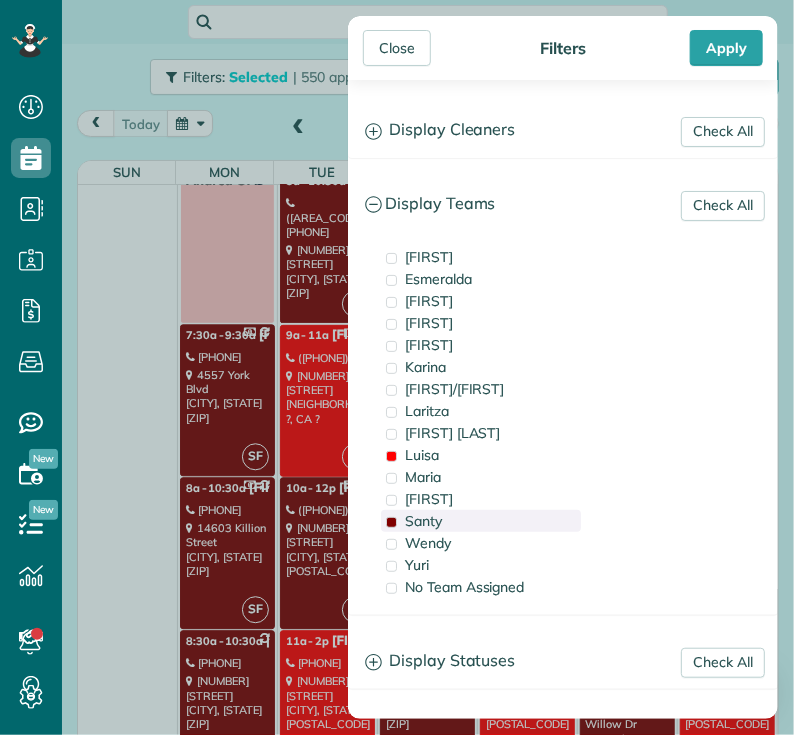 scroll, scrollTop: 0, scrollLeft: 0, axis: both 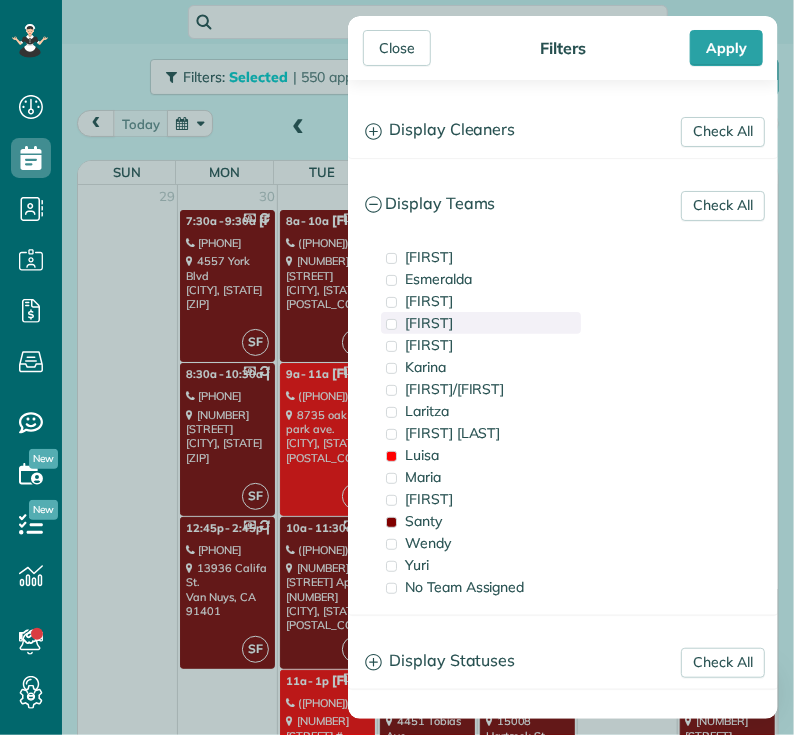 click on "[FIRST]" at bounding box center (429, 323) 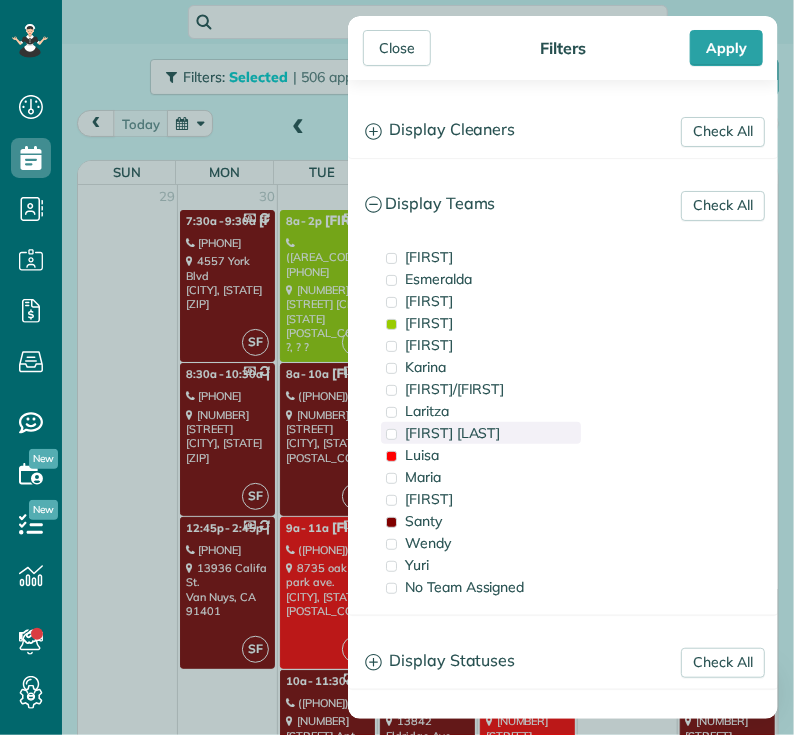 click on "[FIRST] [LAST]" at bounding box center [452, 433] 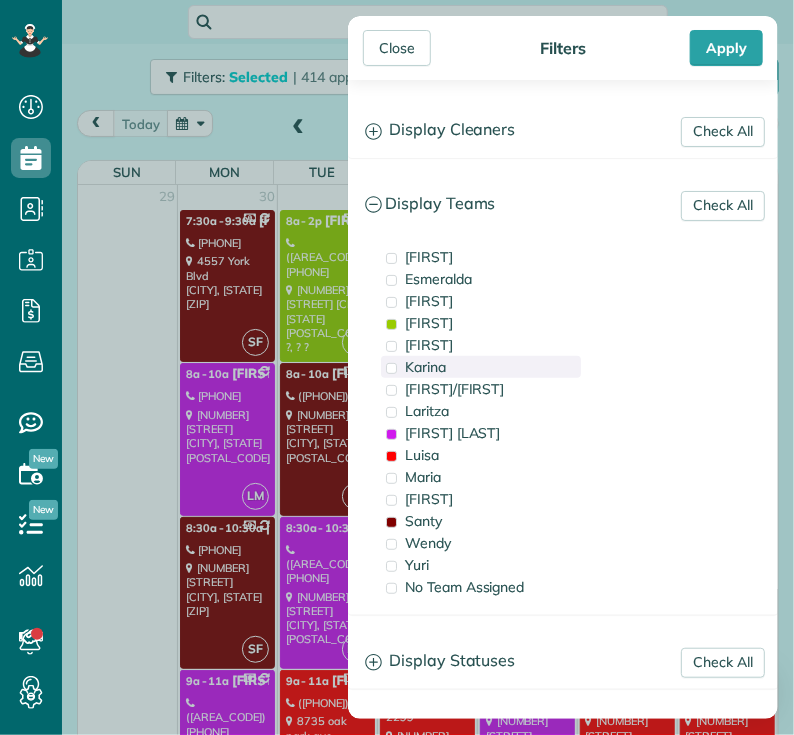click on "Karina" at bounding box center (425, 367) 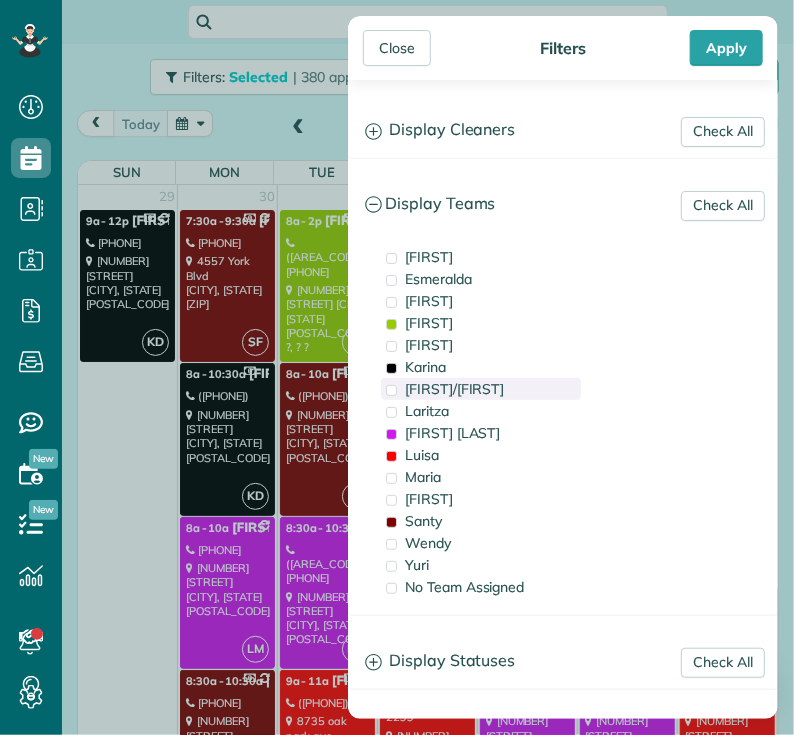 click on "[FIRST]/[FIRST]" at bounding box center [481, 389] 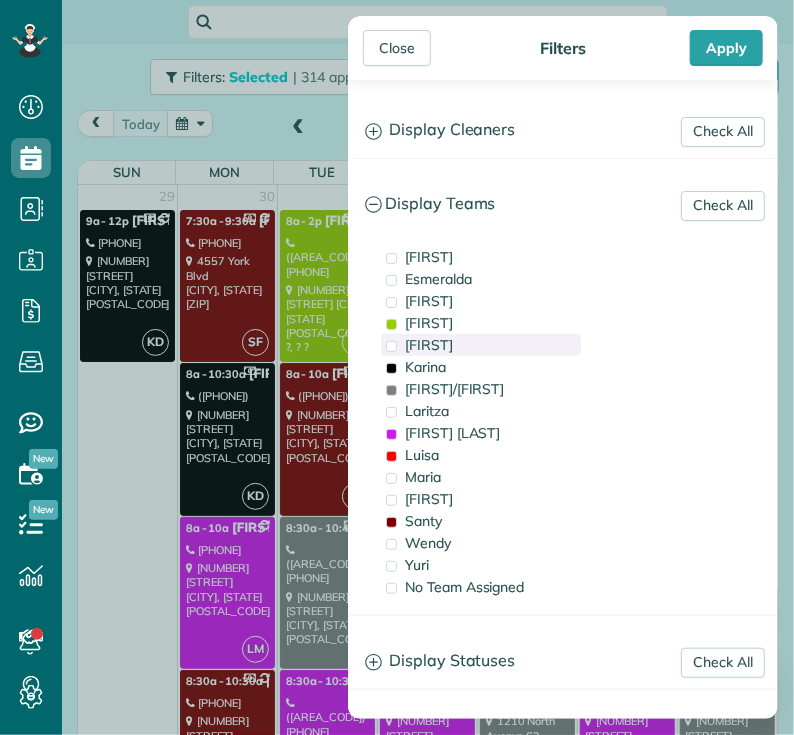 click on "[FIRST]" at bounding box center [481, 345] 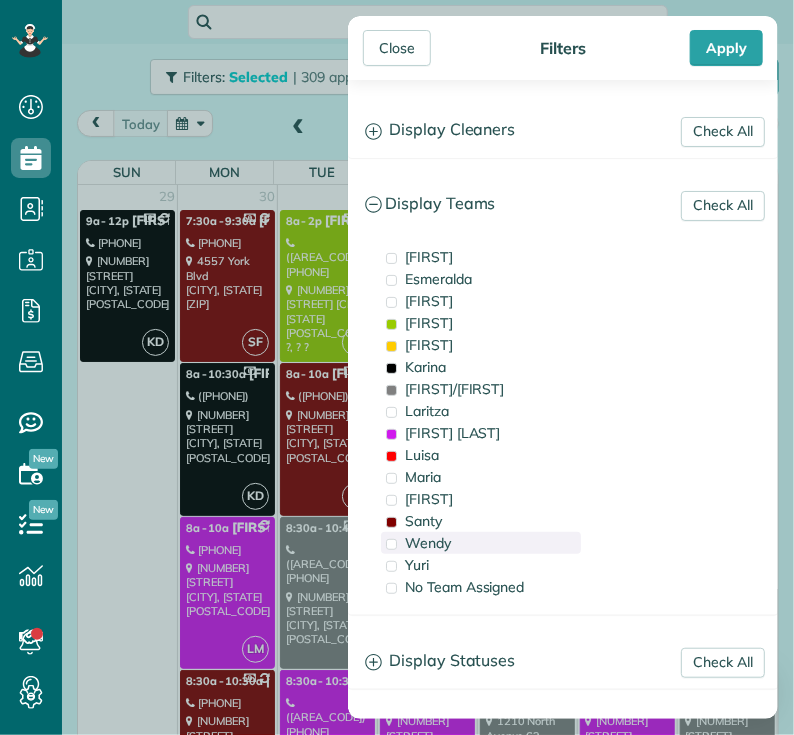 click on "Wendy" at bounding box center [428, 543] 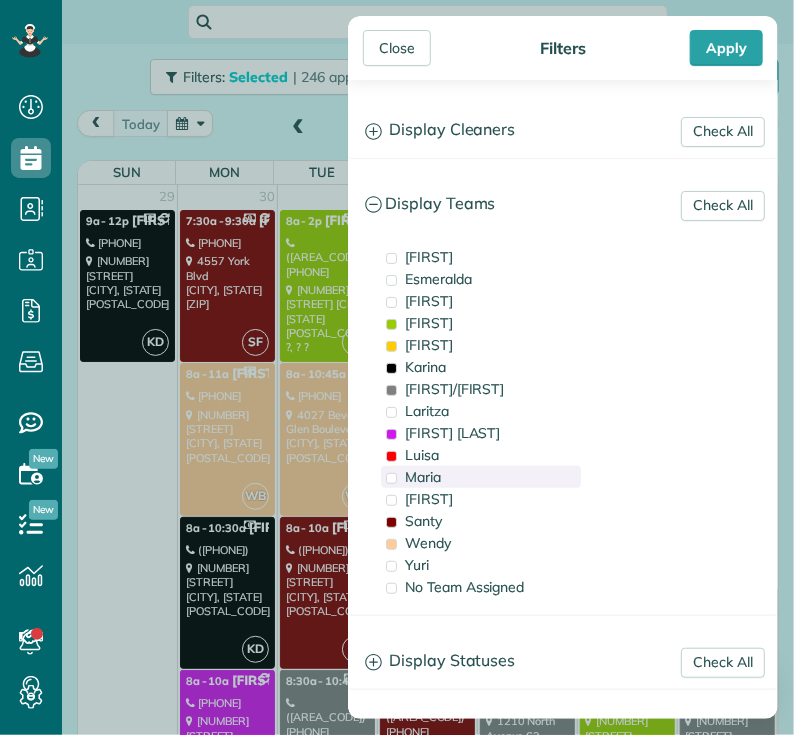 click on "Maria" at bounding box center (423, 477) 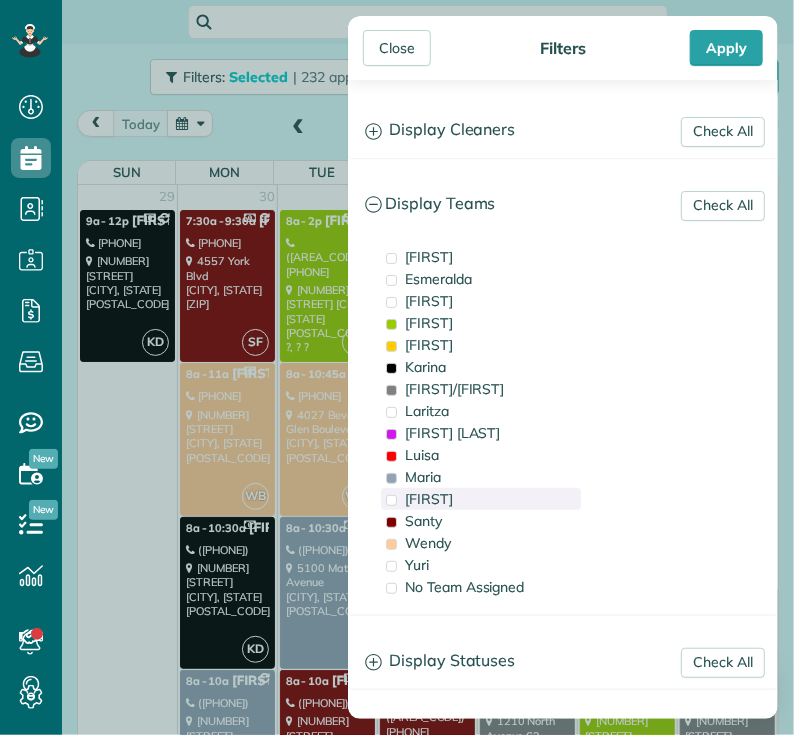 click on "[FIRST]" at bounding box center [429, 499] 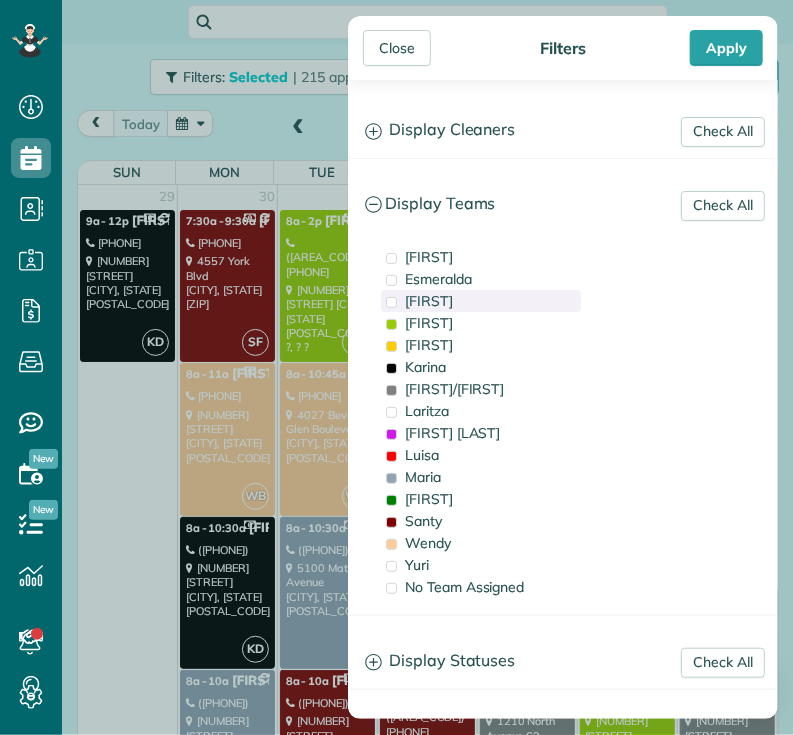 click on "[FIRST]" at bounding box center (429, 301) 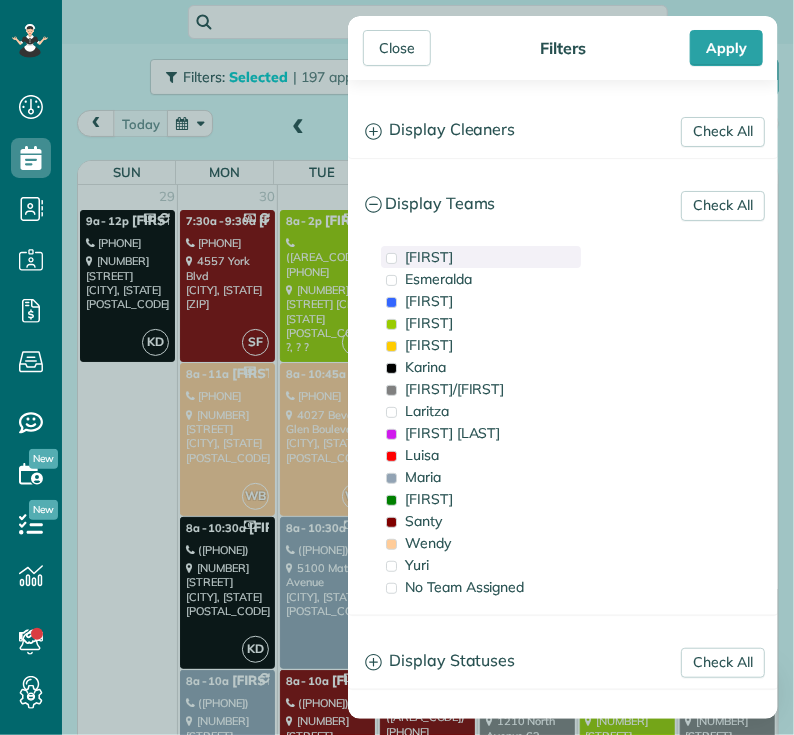 click on "[FIRST]" at bounding box center (429, 257) 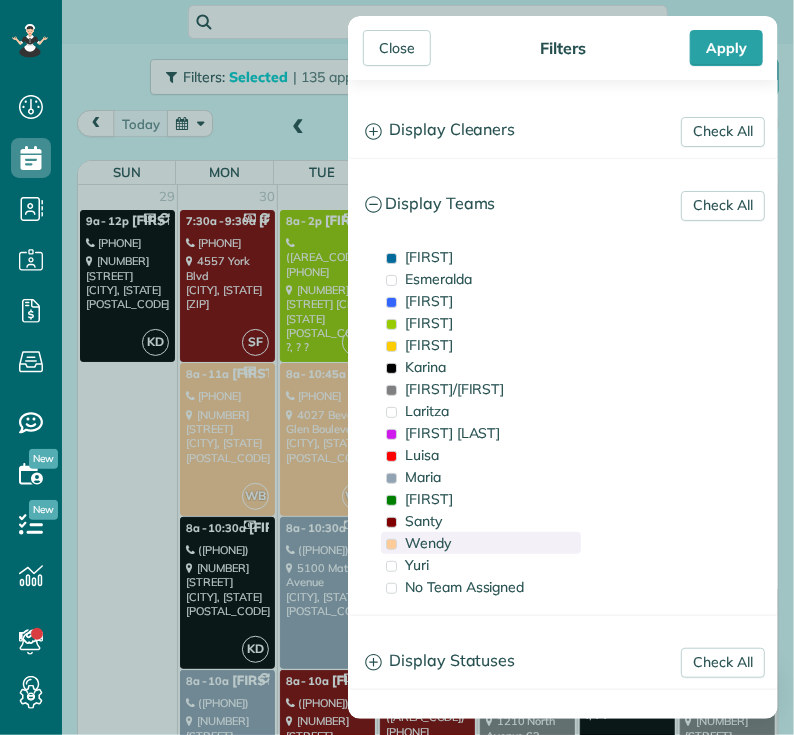 click on "Laritza" at bounding box center [481, 411] 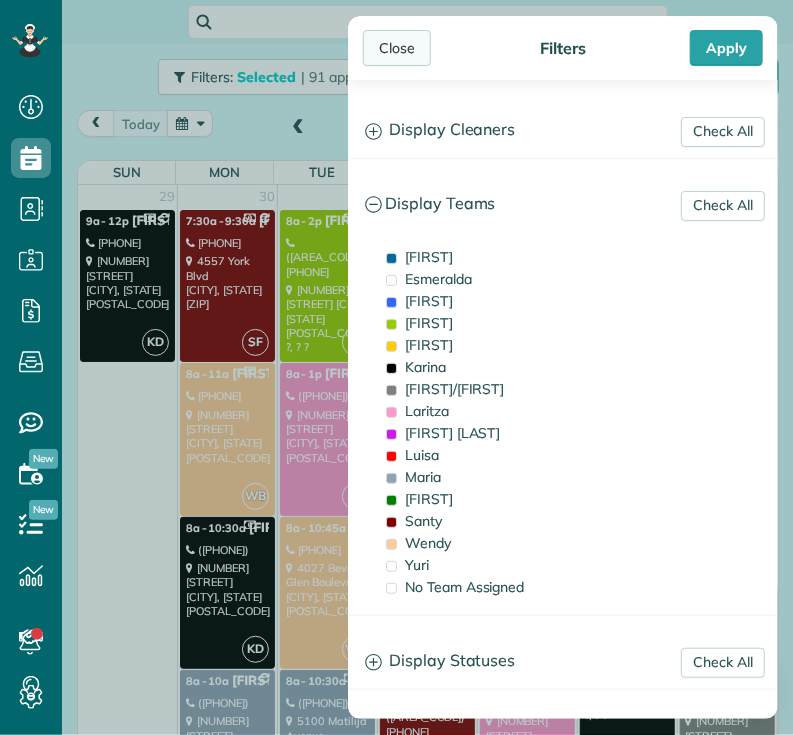 click on "Close" at bounding box center [397, 48] 